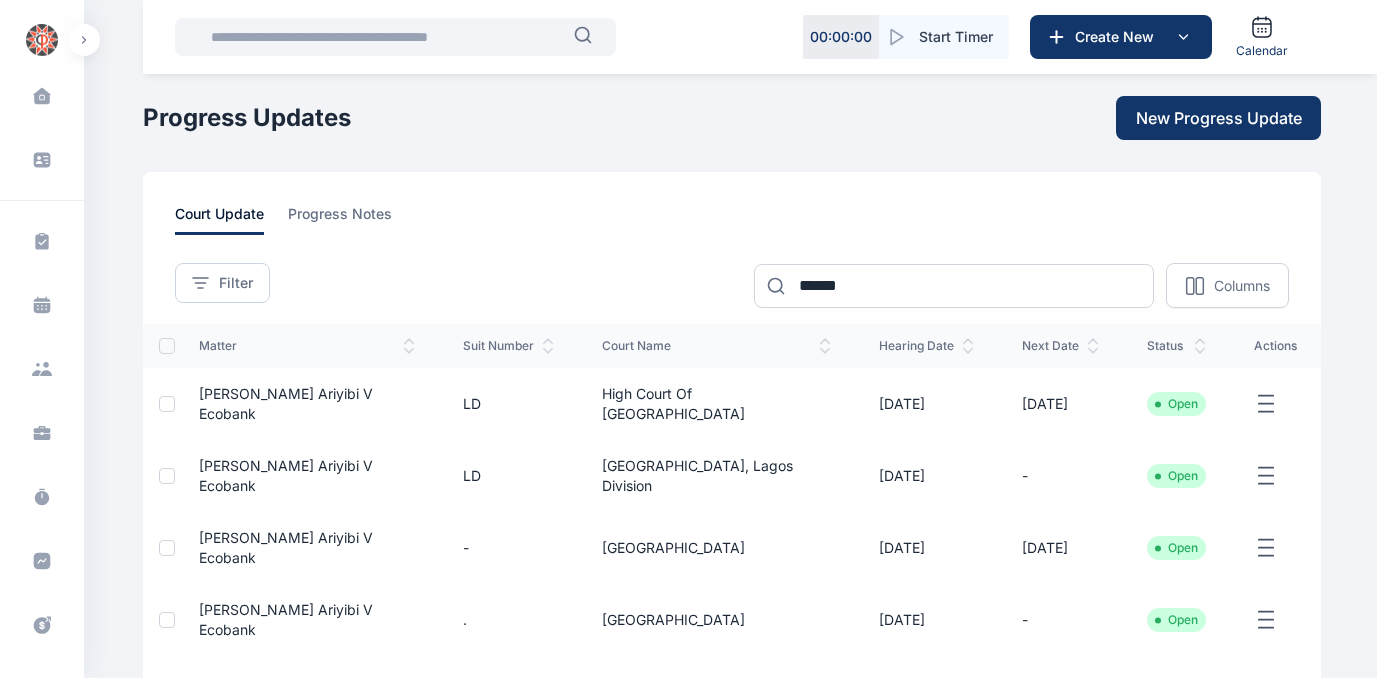 scroll, scrollTop: 0, scrollLeft: 0, axis: both 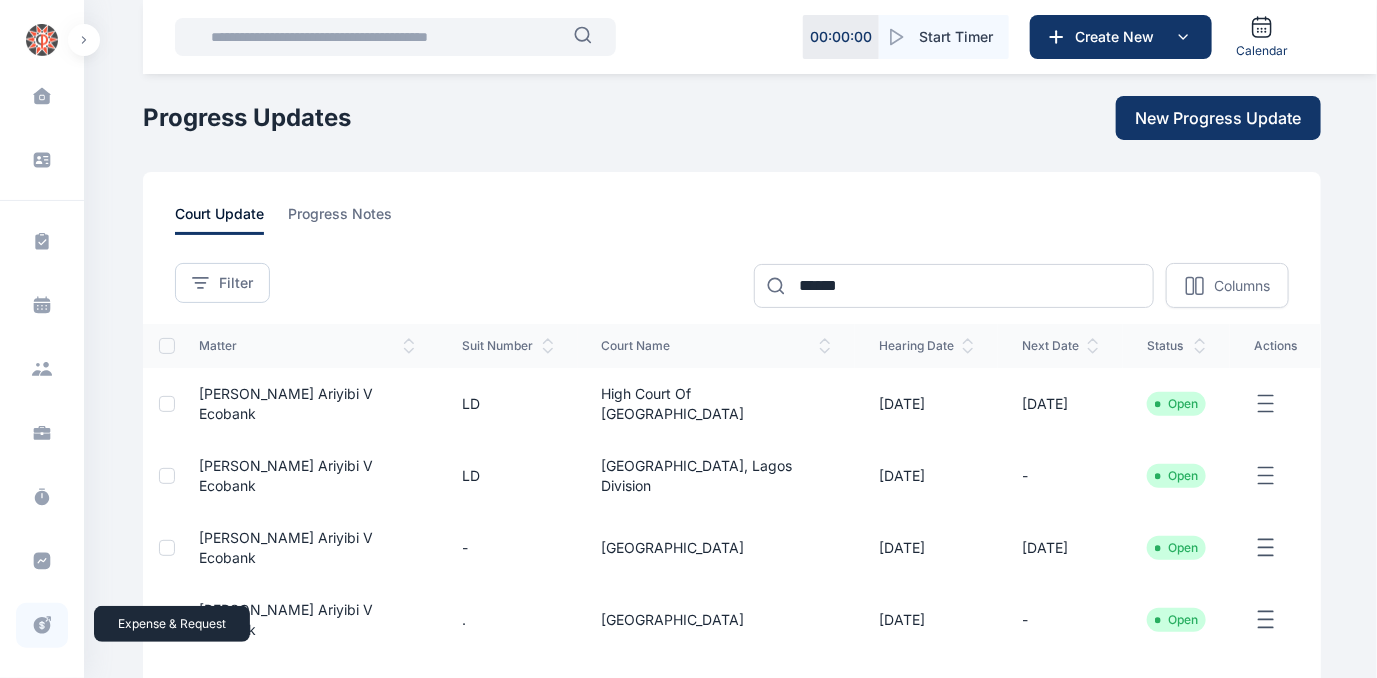 click 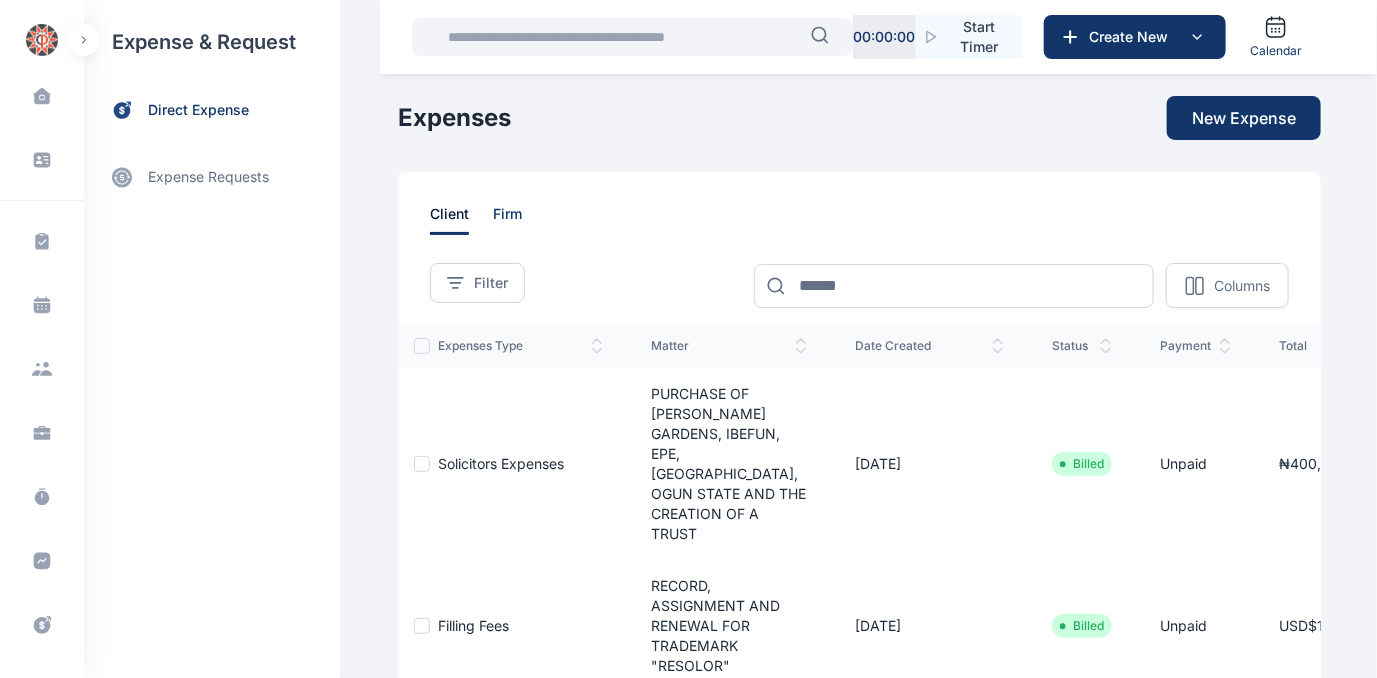 click on "firm" at bounding box center [507, 219] 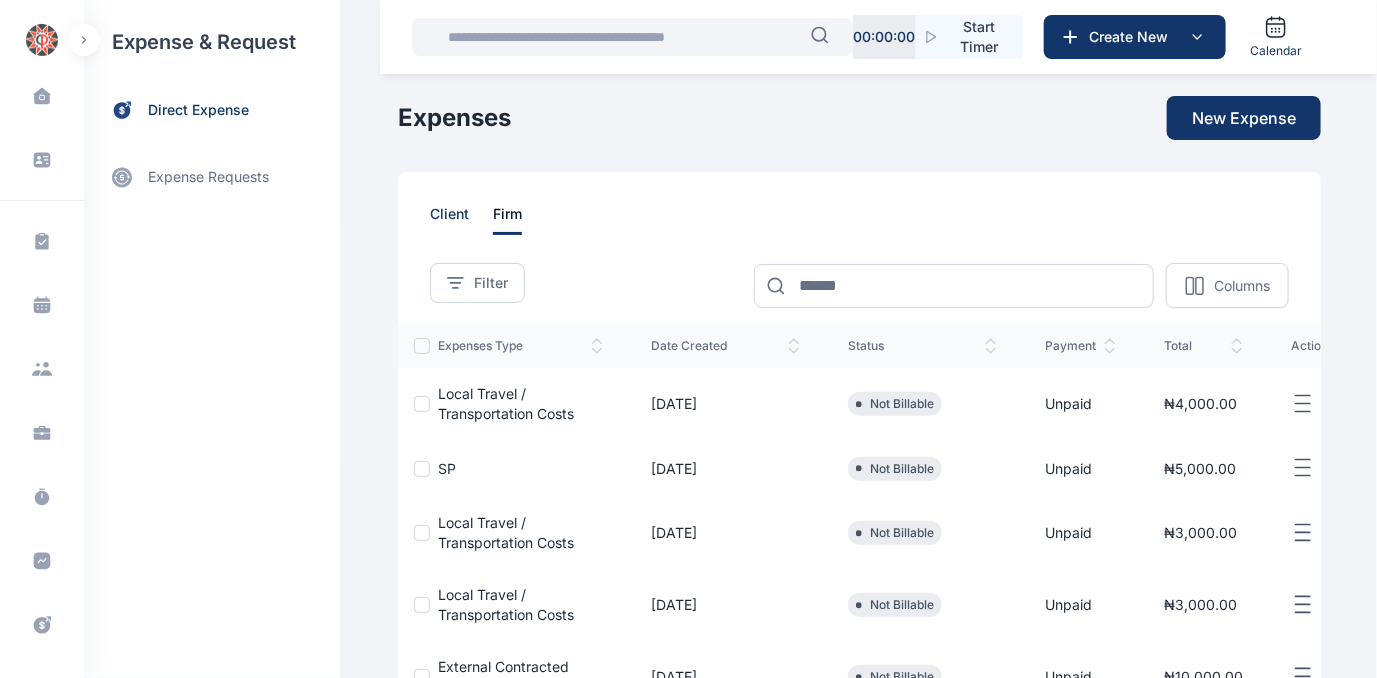 click on "client" at bounding box center (449, 219) 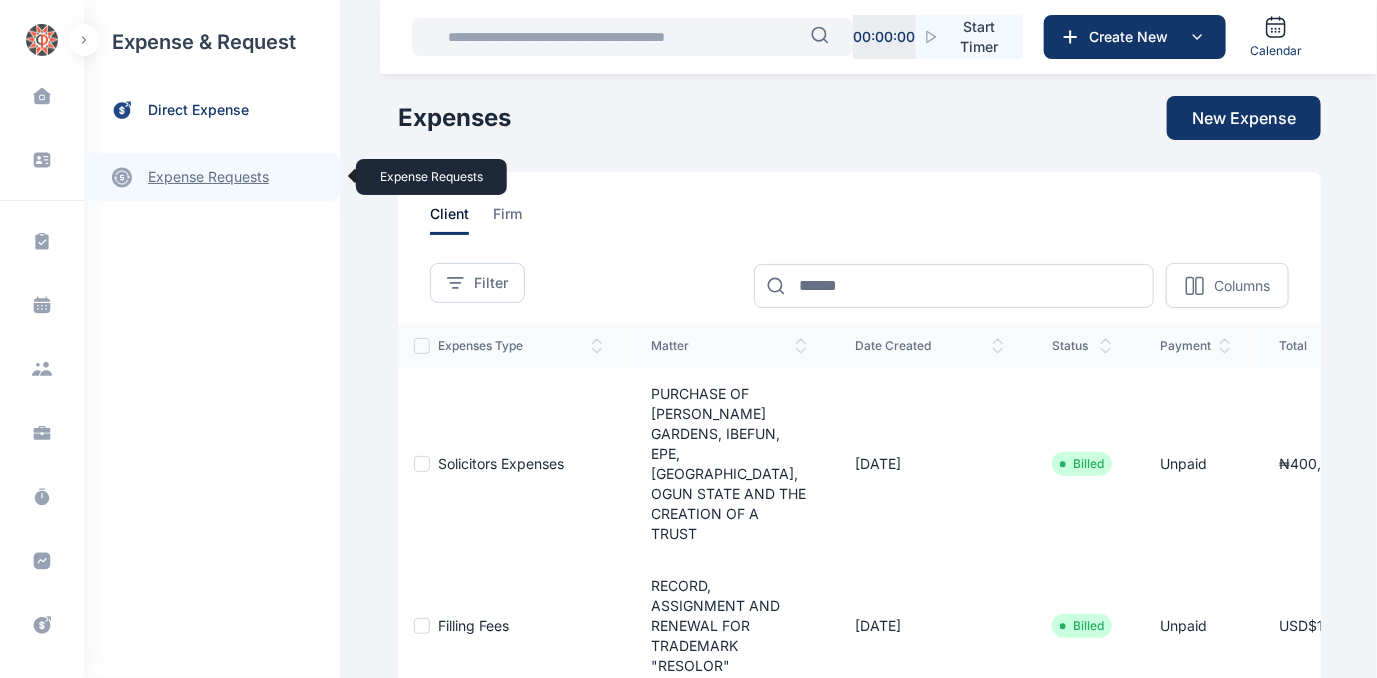 click on "expense requests expense requests" at bounding box center [212, 177] 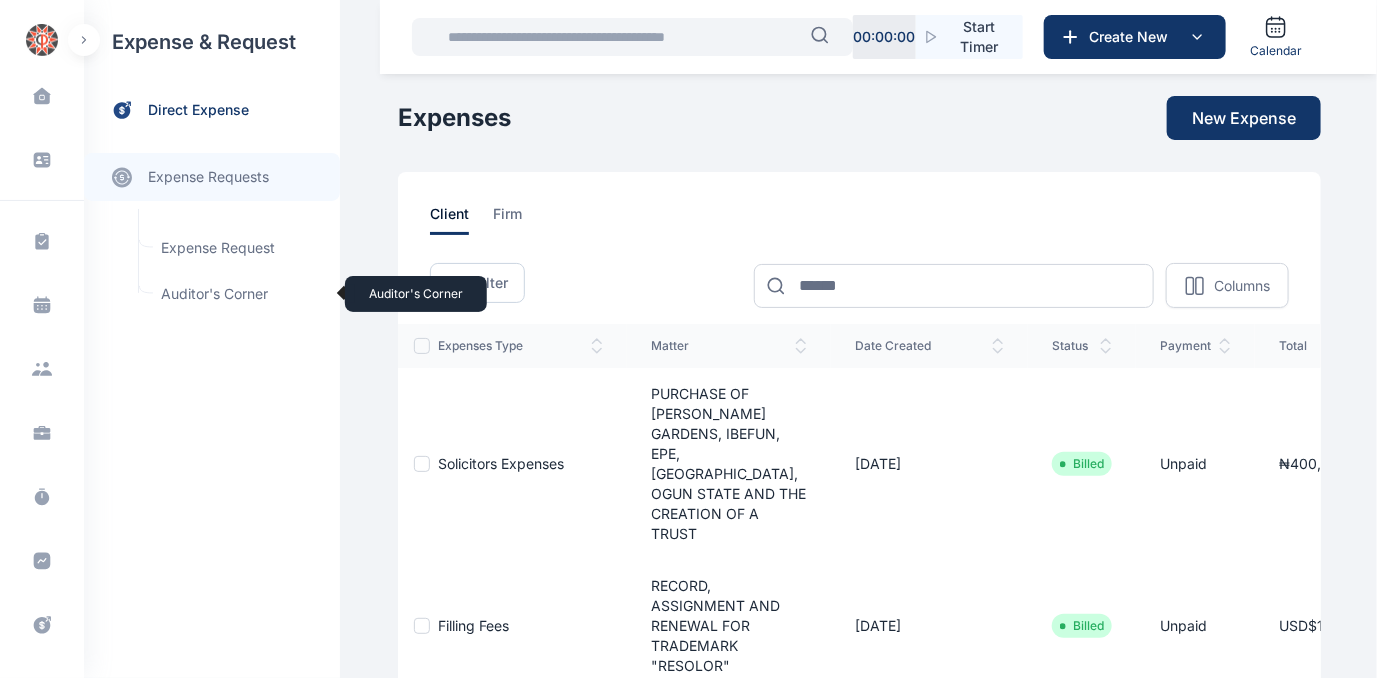 click on "Auditor's Corner Auditor's Corner" at bounding box center [239, 294] 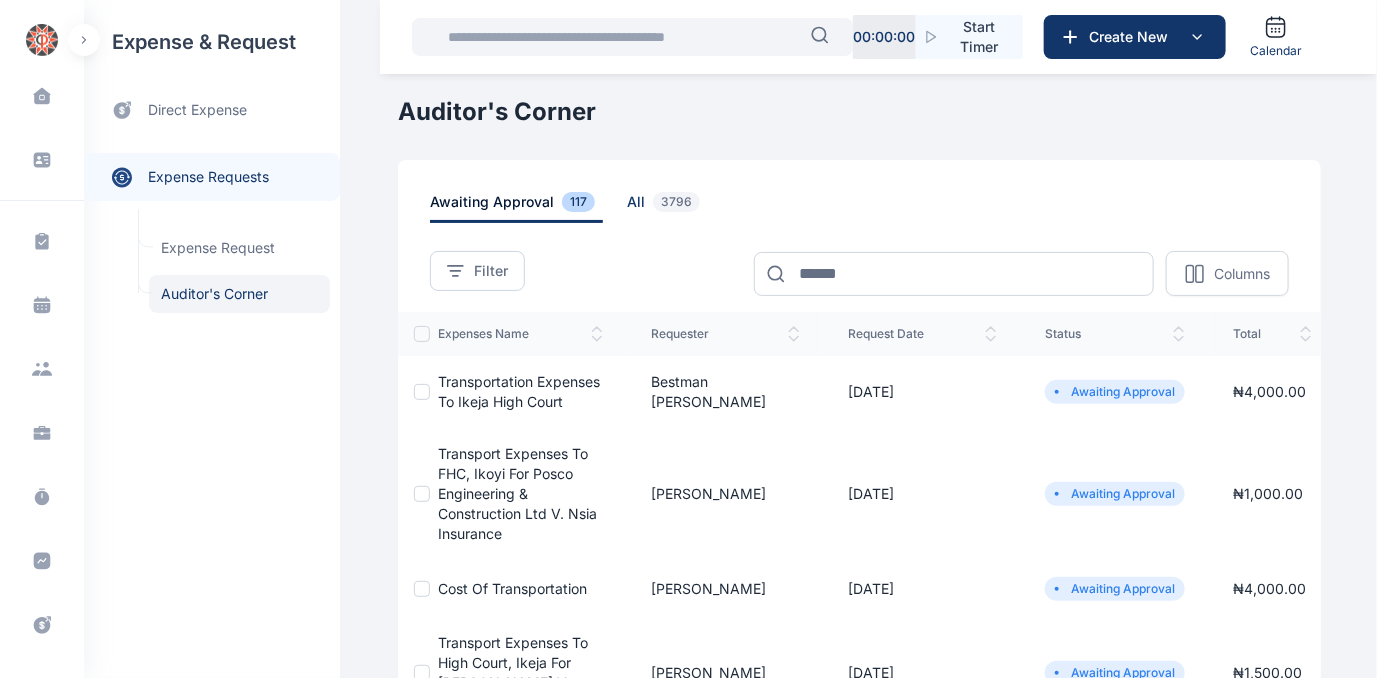 click on "all 3796" at bounding box center [667, 207] 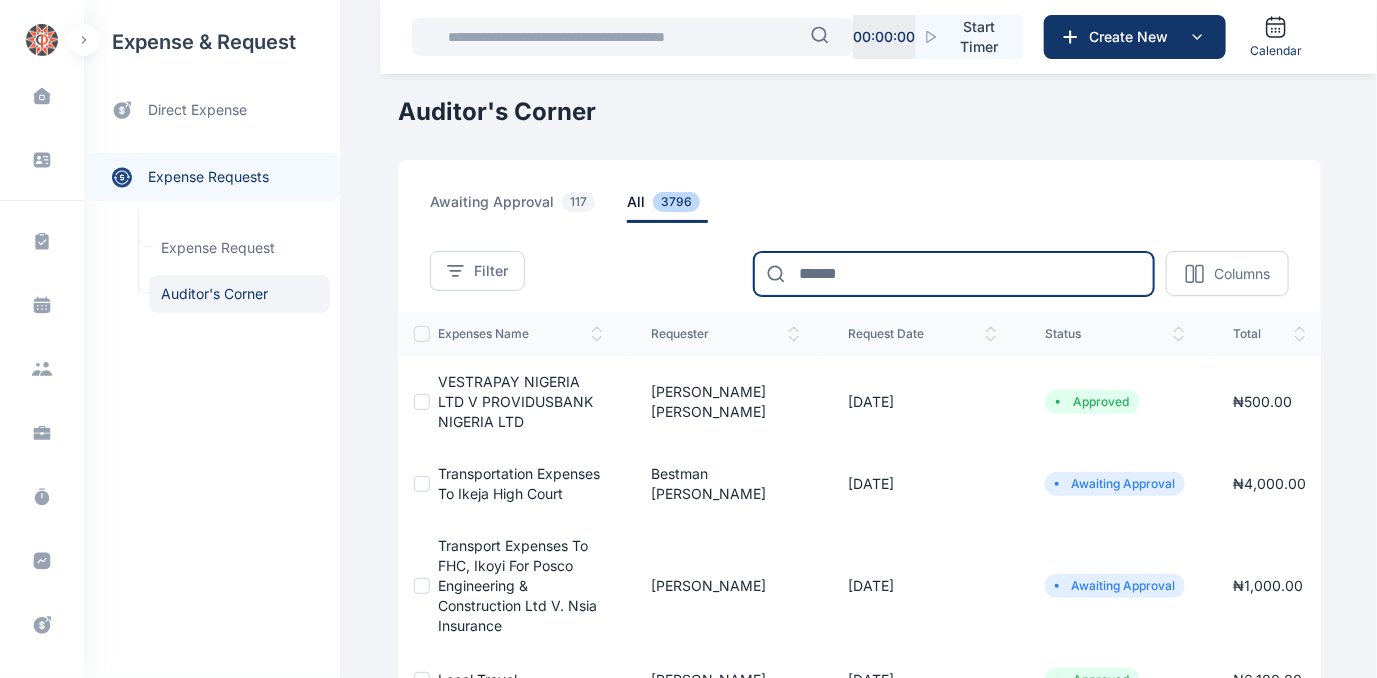 click at bounding box center (954, 274) 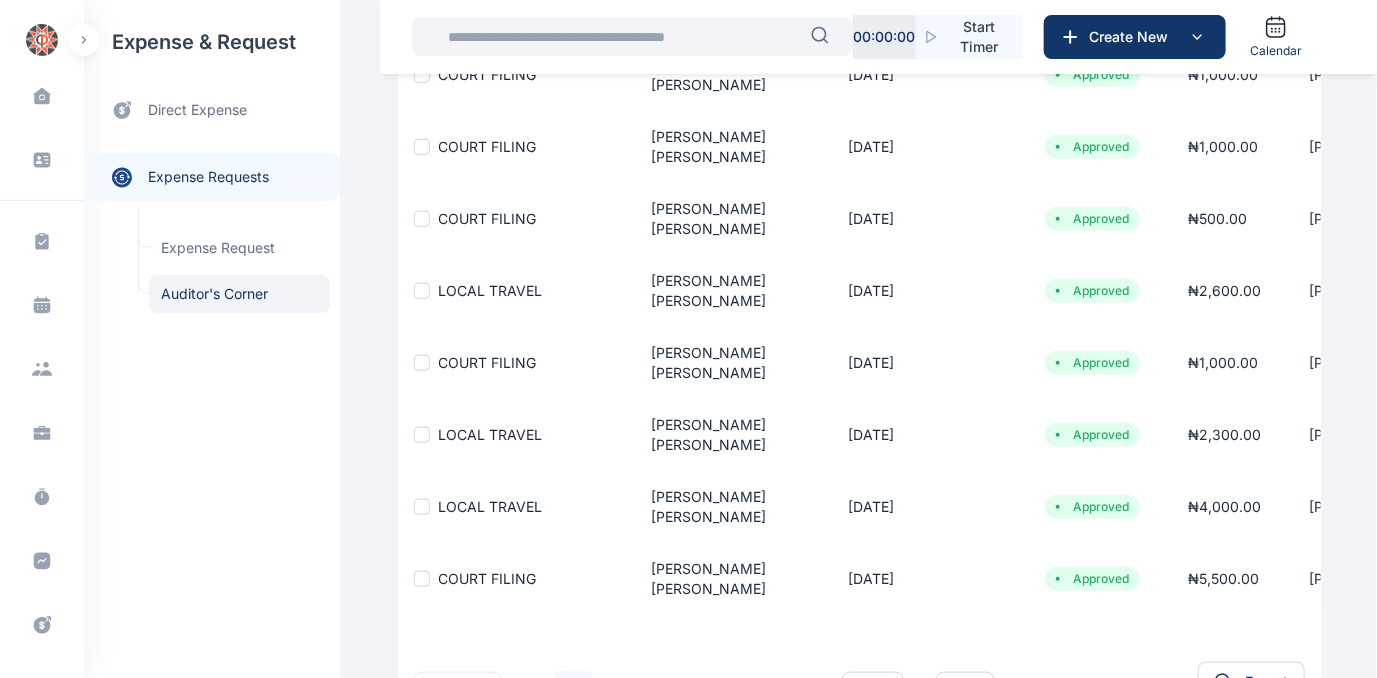 scroll, scrollTop: 501, scrollLeft: 0, axis: vertical 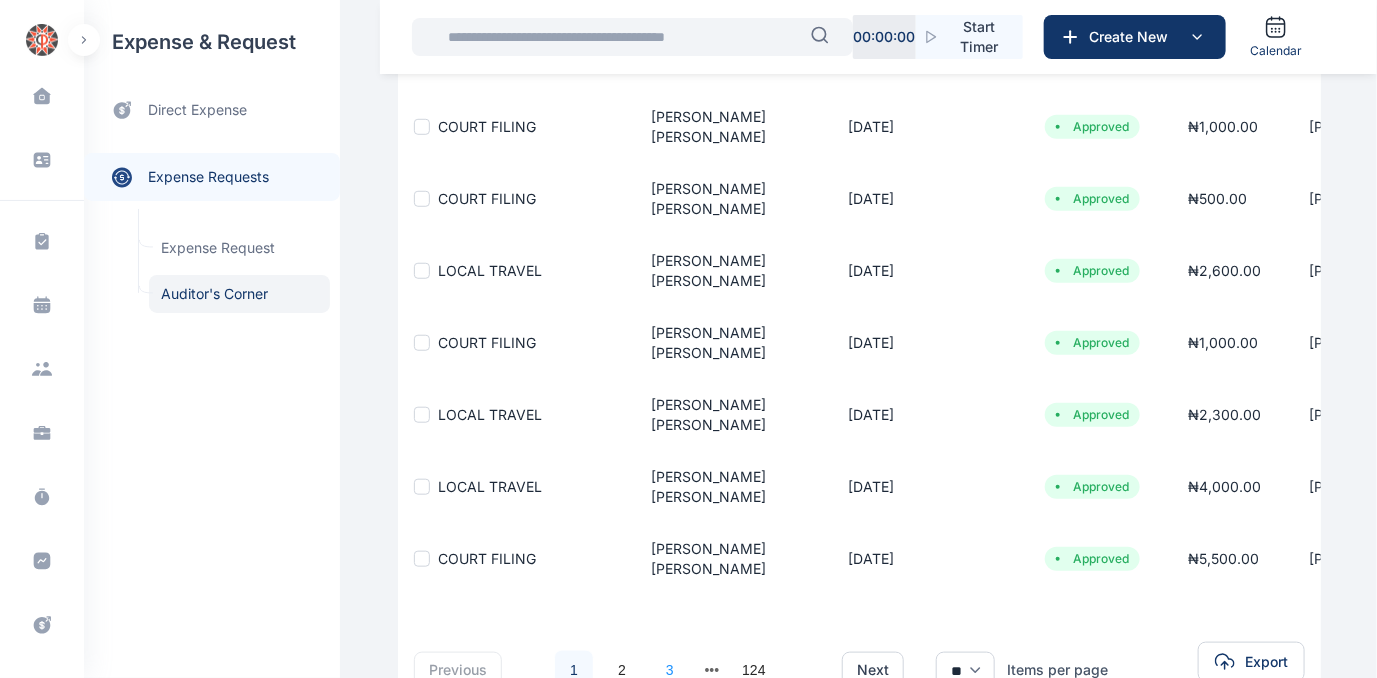 click on "3" at bounding box center (670, 670) 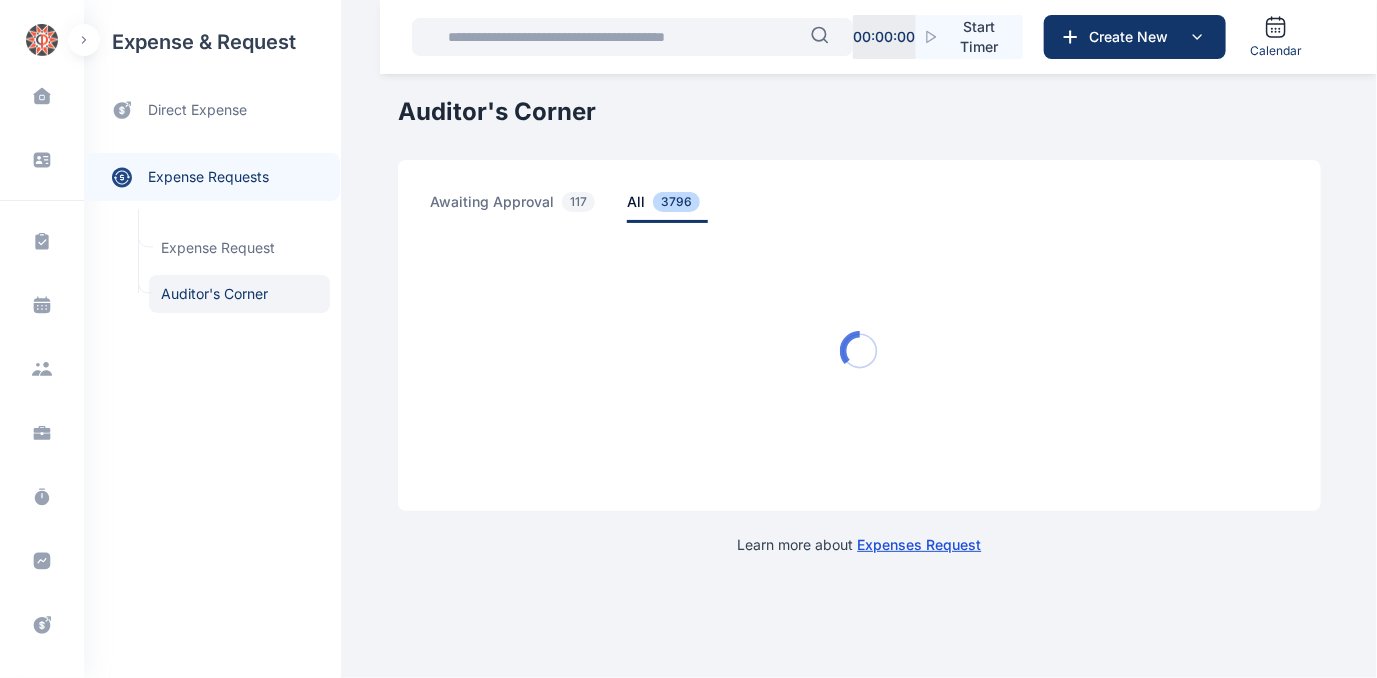 scroll, scrollTop: 0, scrollLeft: 0, axis: both 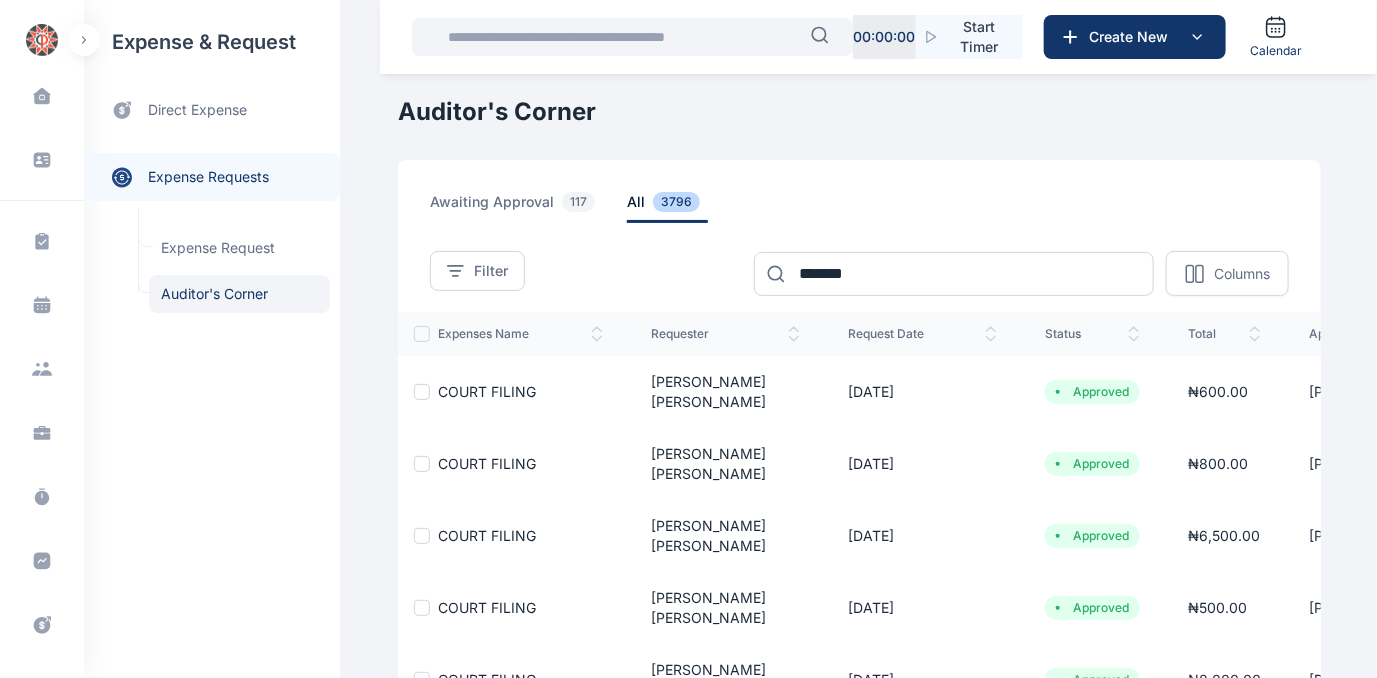 click on "Dashboard dashboard Conflict-Check conflict-check Task Management task management Calendar calendar Client clients Matter matter Time Entries time entries Progress Update progress update Expense & Request expense & request Billing billing Documents documents Accounting accounting Metrics more Help help Settings settings M H [EMAIL_ADDRESS][DOMAIN_NAME] expense & request direct expense expense requests expense requests Expense Request Expense Request Auditor's Corner Auditor's Corner [PERSON_NAME] PUNUKA Attorneys & Solicitors Dashboard dashboard Conflict-Check conflict check Task Management task management Calendar calendar Client clients Matter matter Time Entries time entries Progress Update progress update Expense & Request expense & request Billing billing Documents documents Accounting accounting Metrics more Help help Settings settings Auditor's Corner awaiting approval 117 all 3796 Filter Requester   Select User Approving Manager   Select User Status   Select Option Awaiting Approval Disapproved Released Fund" at bounding box center [688, 647] 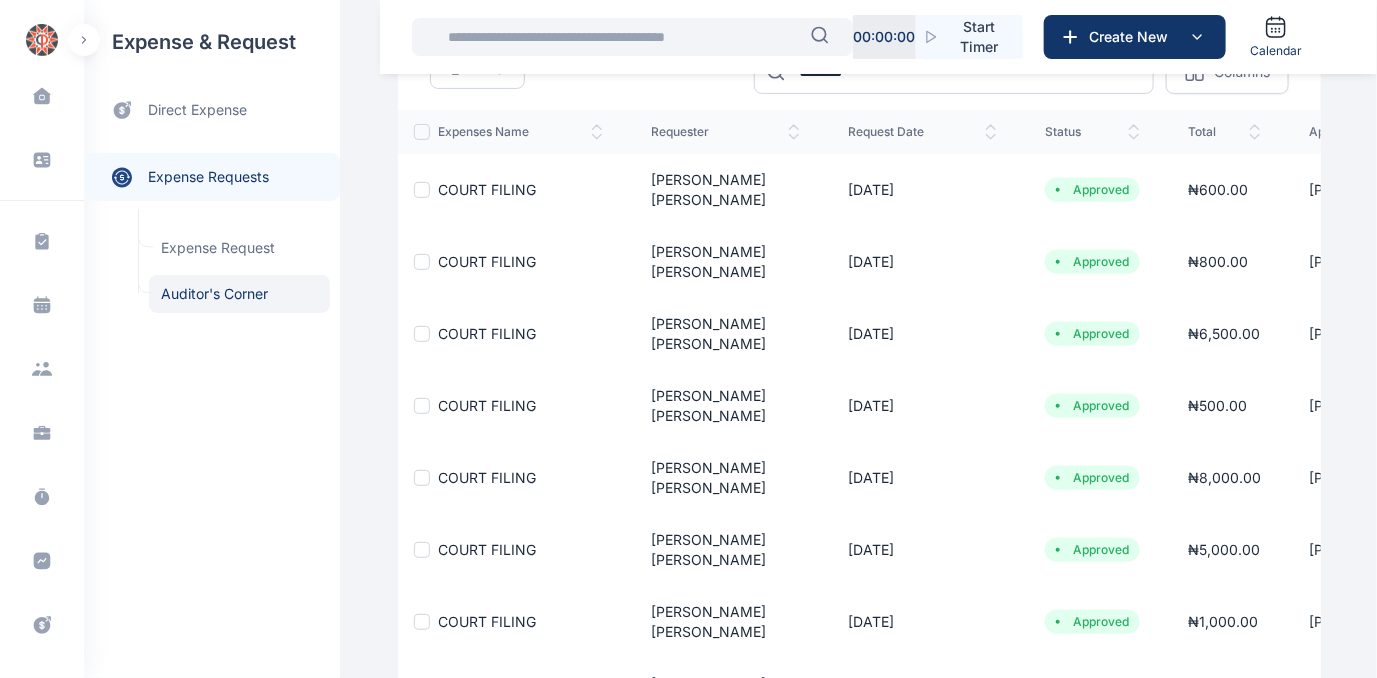 scroll, scrollTop: 204, scrollLeft: 0, axis: vertical 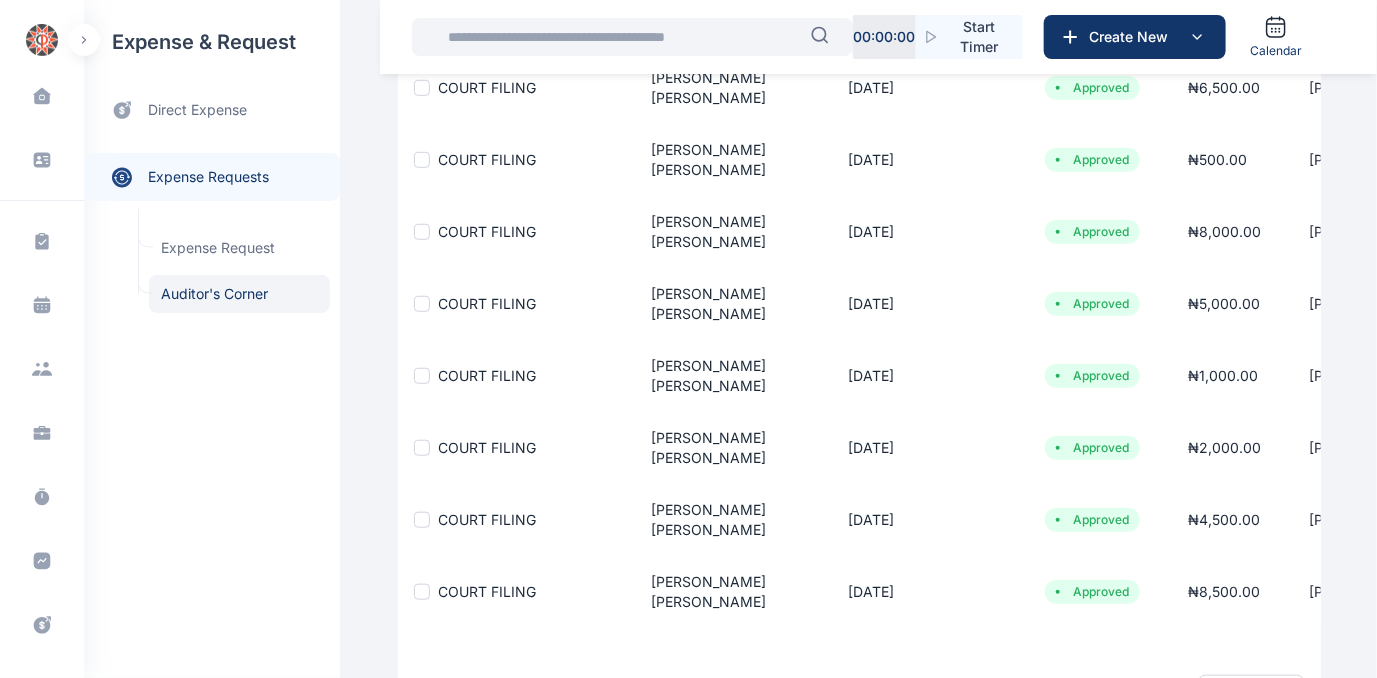 click on "2" at bounding box center (622, 703) 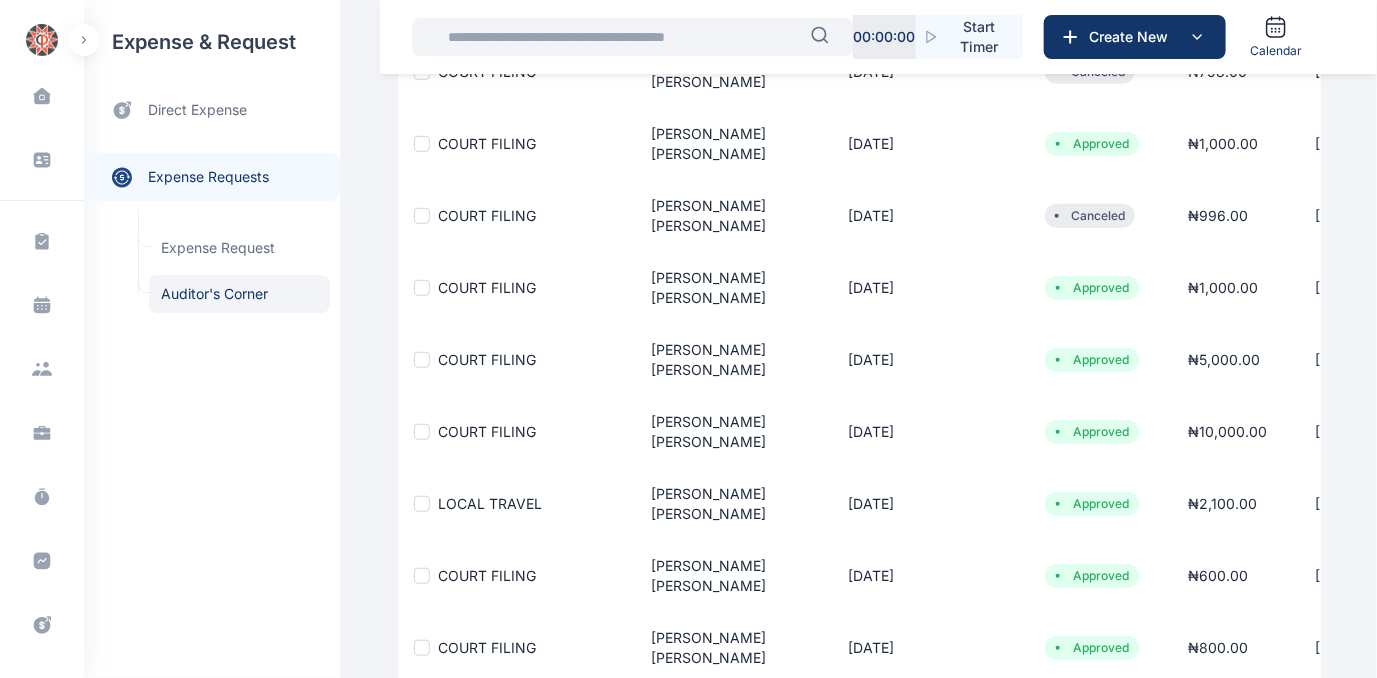 scroll, scrollTop: 400, scrollLeft: 0, axis: vertical 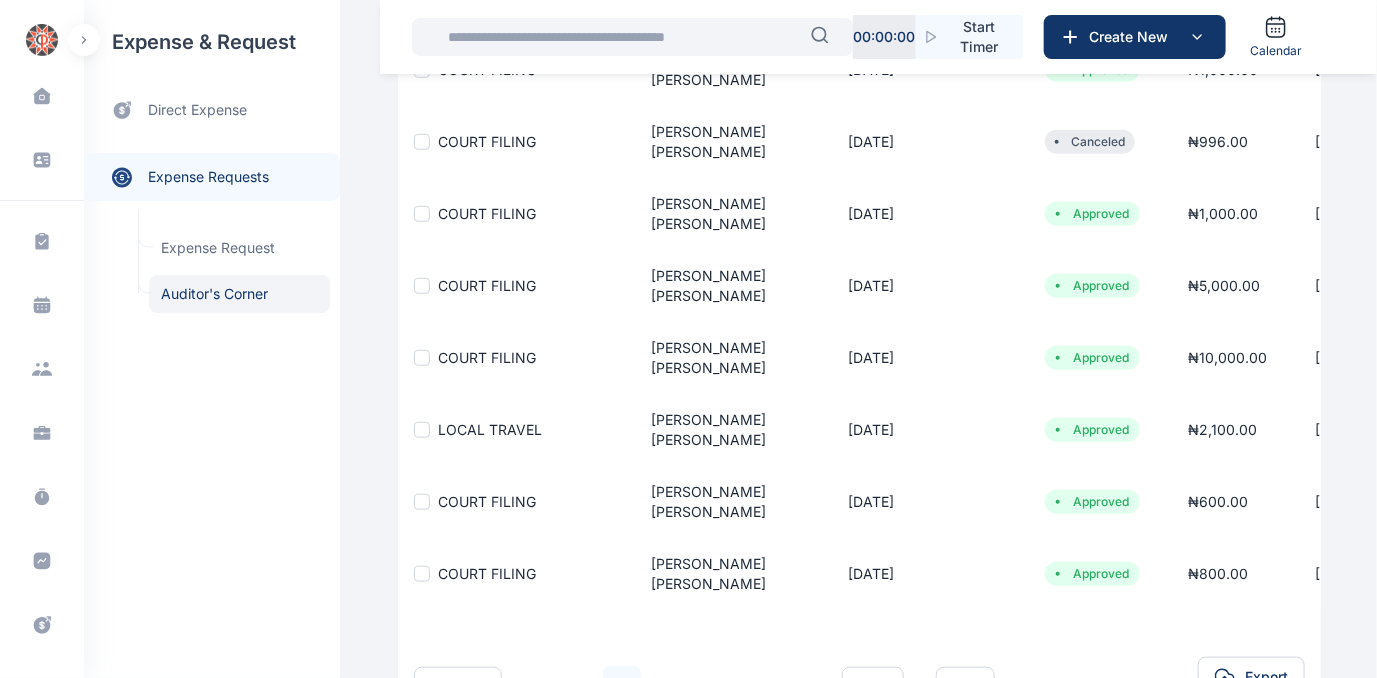 click on "1" at bounding box center (574, 685) 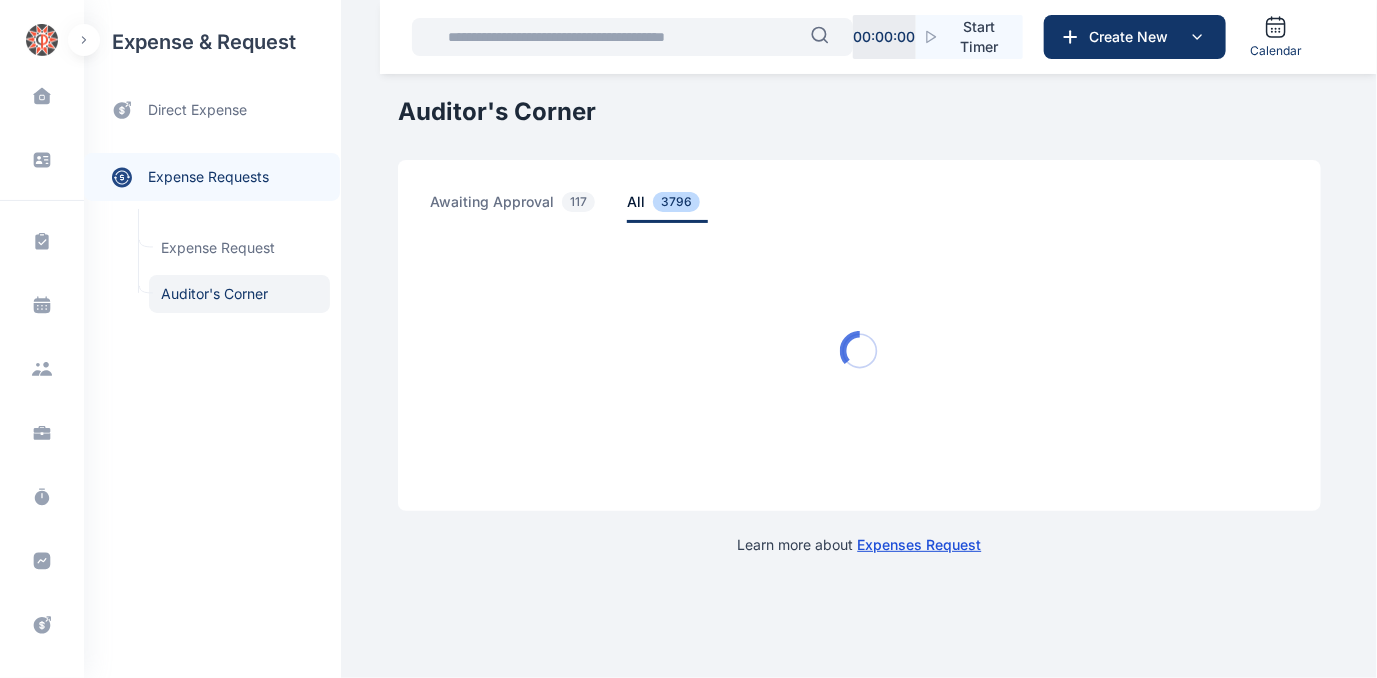 scroll, scrollTop: 0, scrollLeft: 0, axis: both 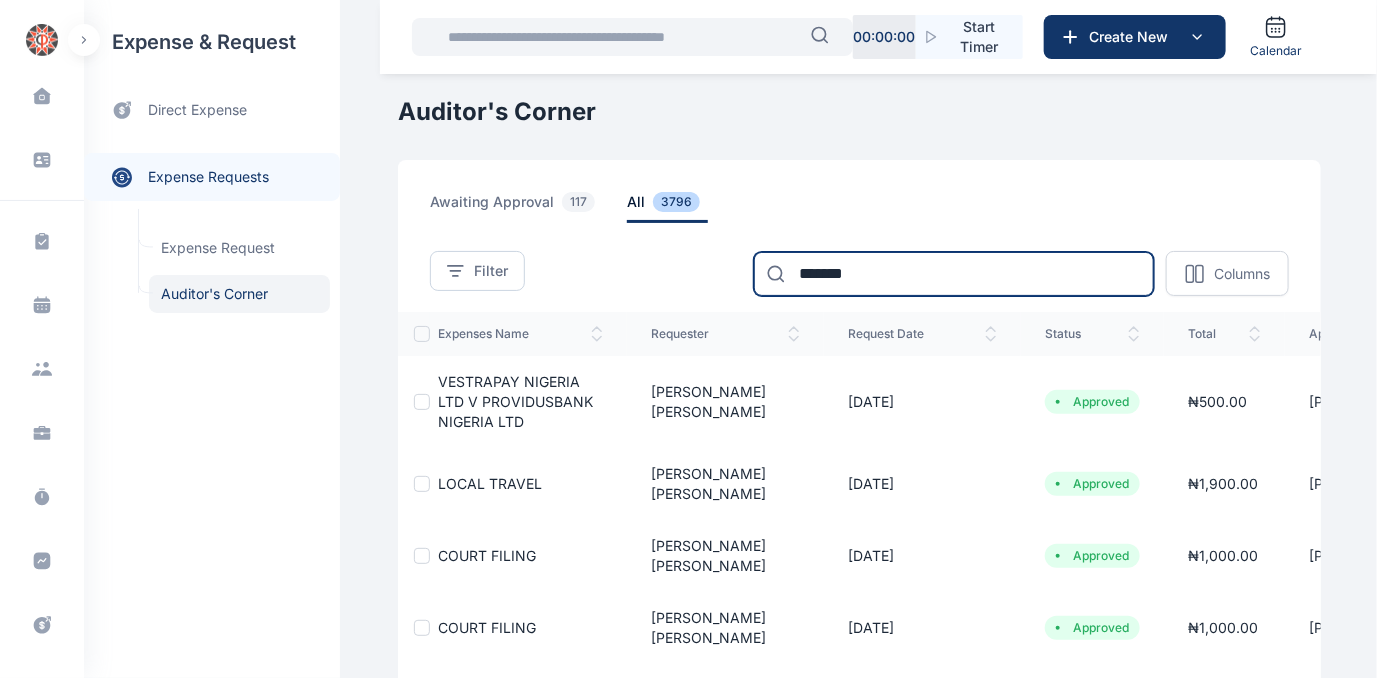 click on "*******" at bounding box center (954, 274) 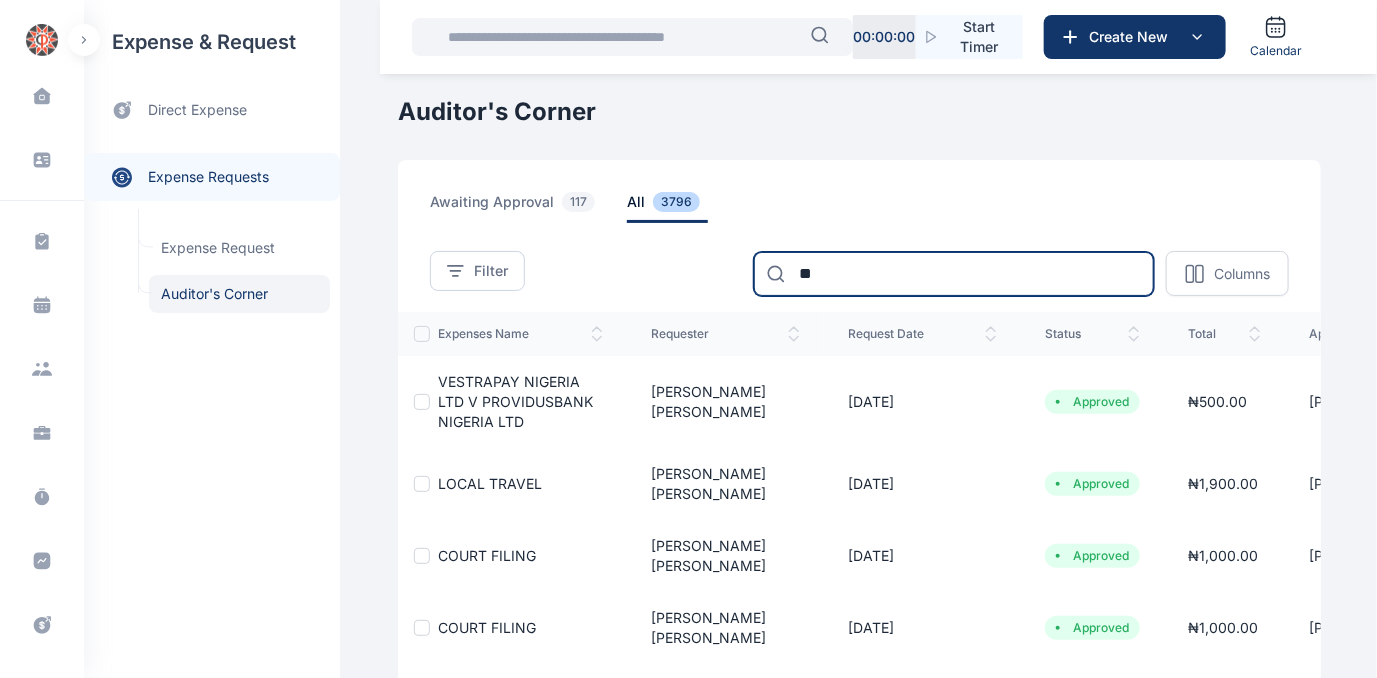 type on "*" 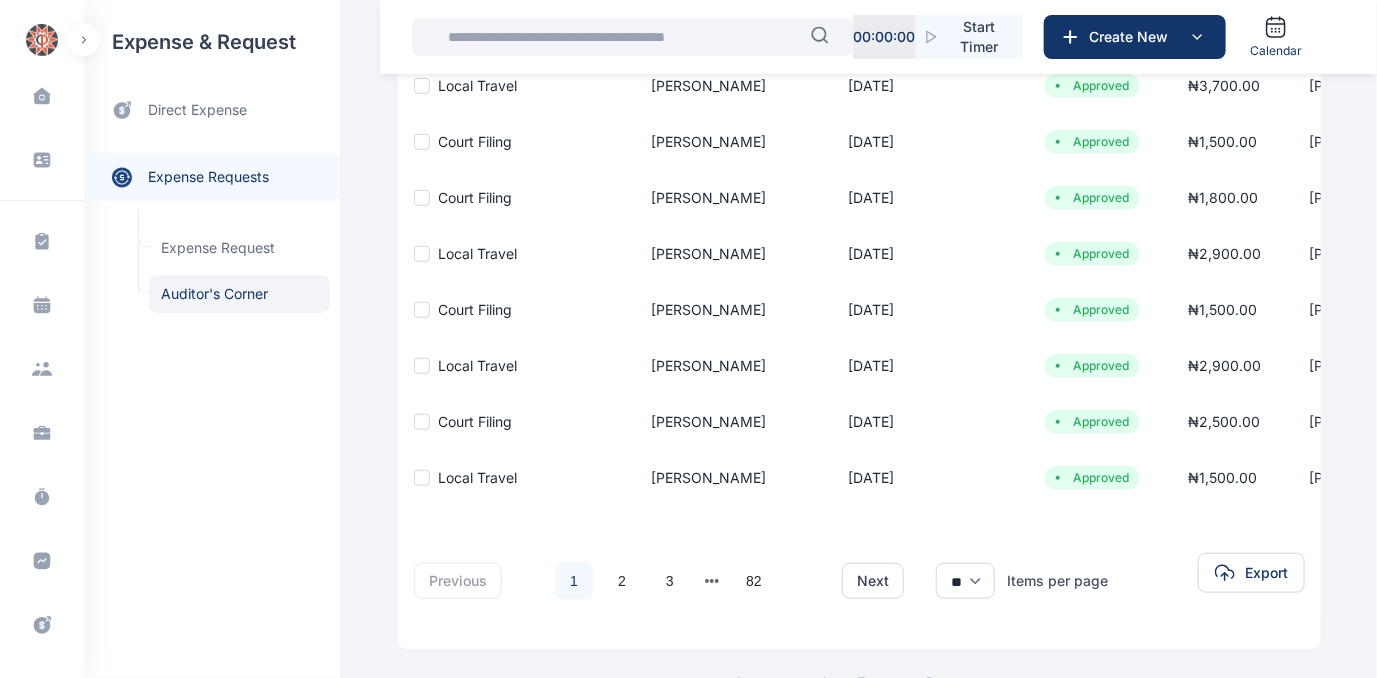 scroll, scrollTop: 423, scrollLeft: 0, axis: vertical 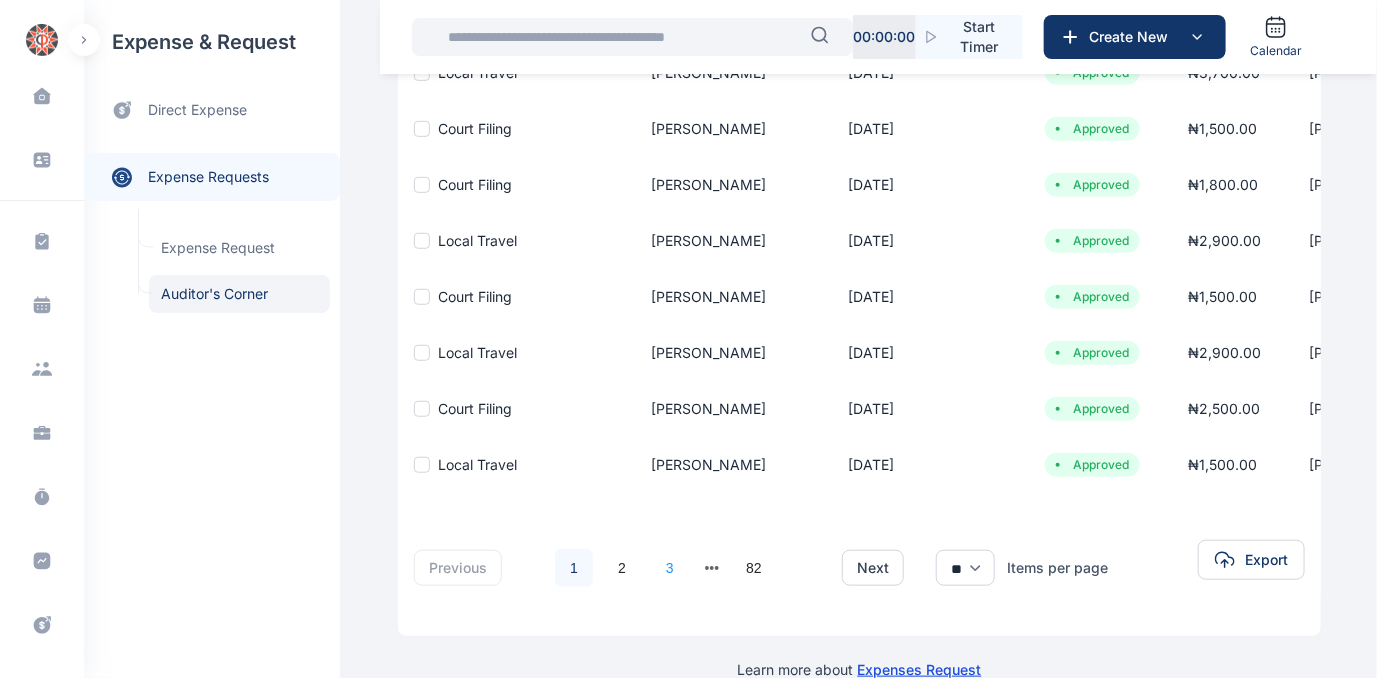 click on "3" at bounding box center (670, 568) 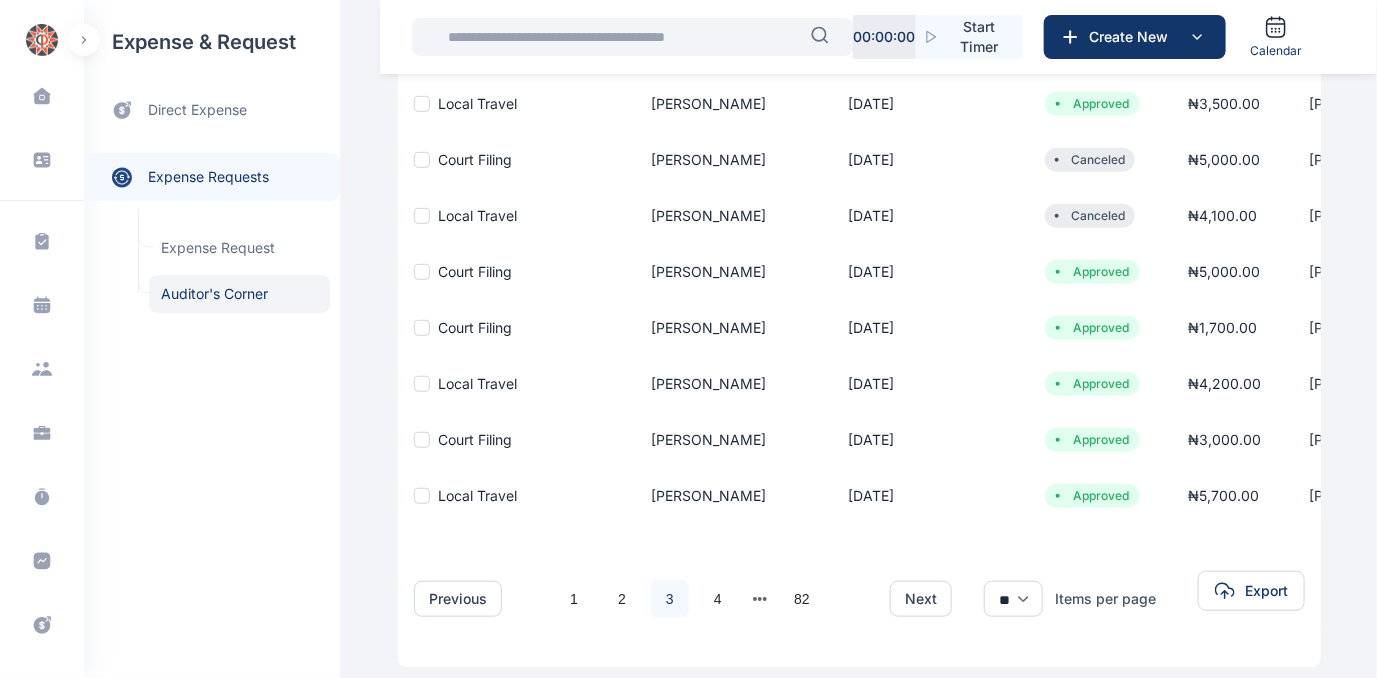 scroll, scrollTop: 394, scrollLeft: 0, axis: vertical 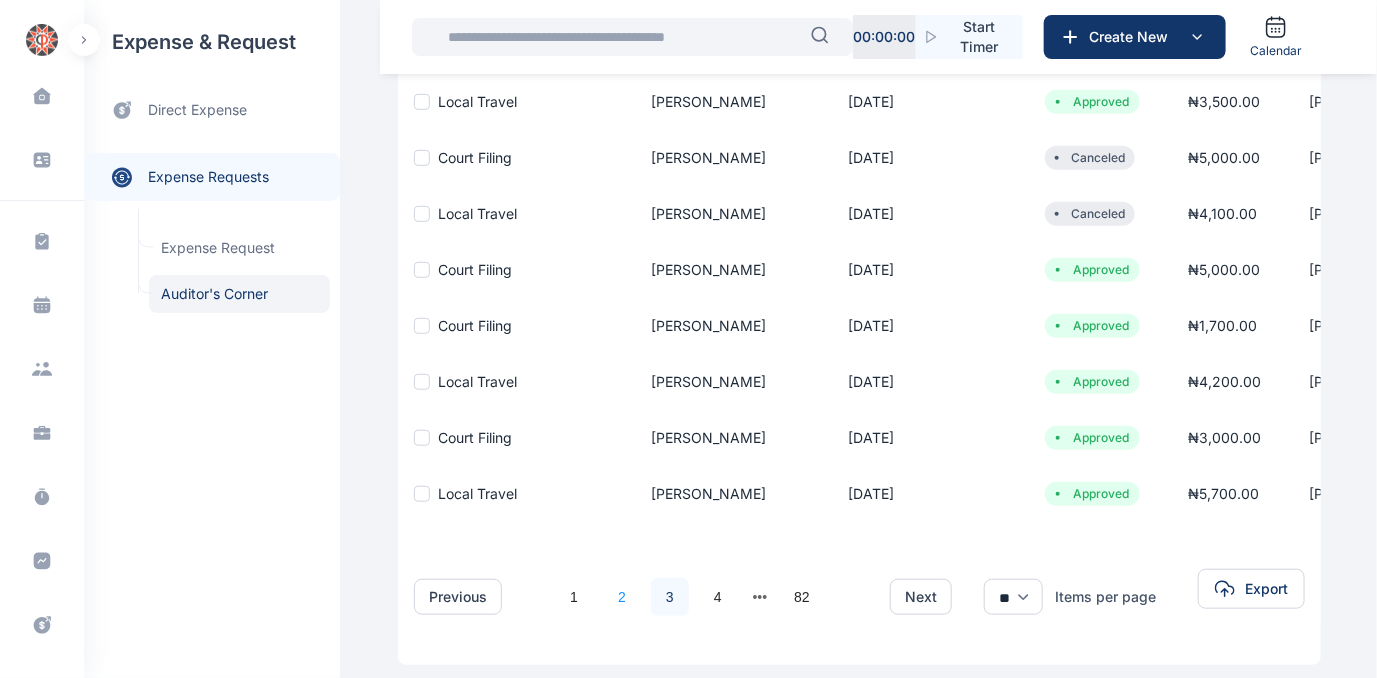 click on "2" at bounding box center (622, 597) 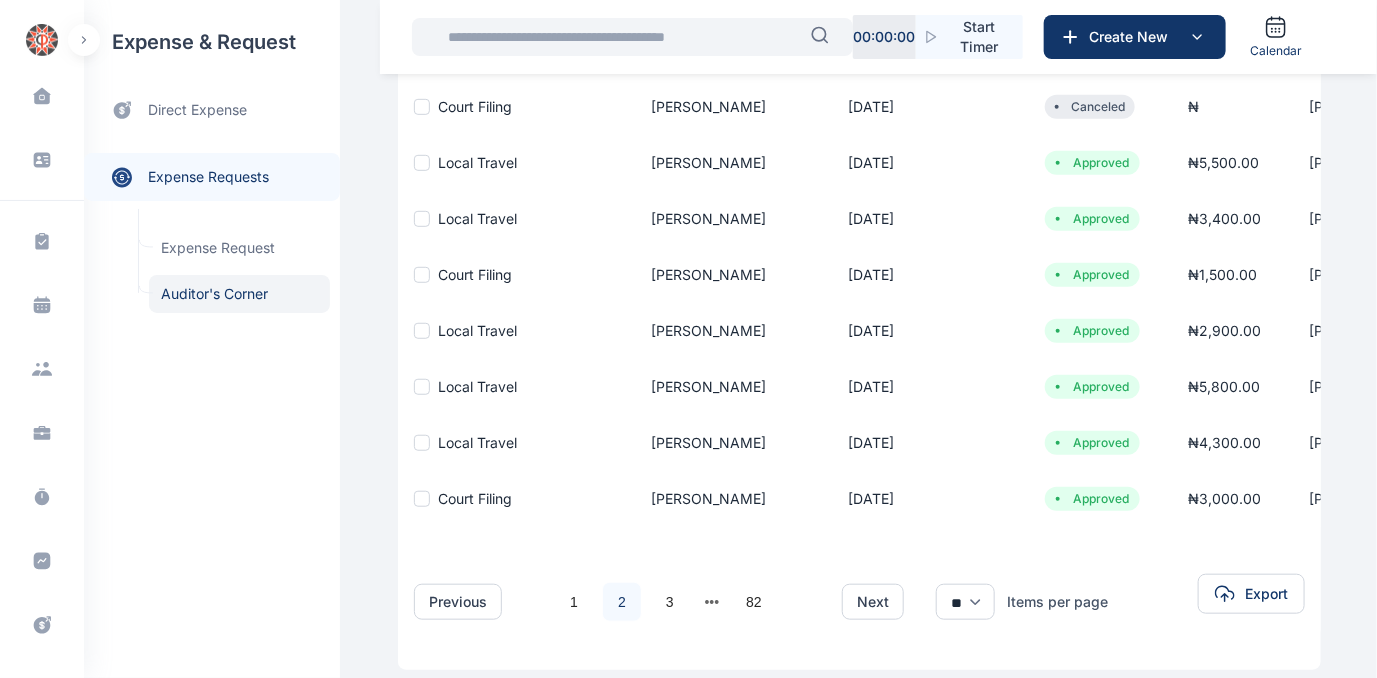 scroll, scrollTop: 394, scrollLeft: 0, axis: vertical 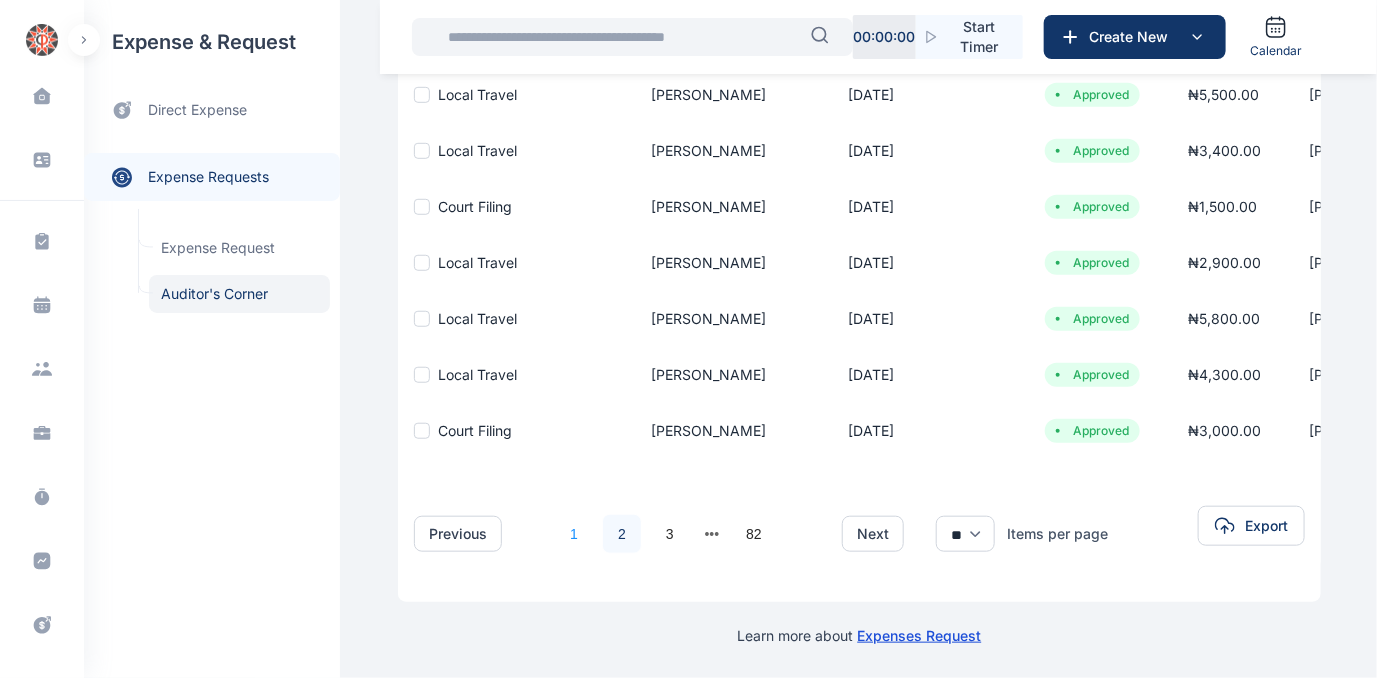 click on "1" at bounding box center (574, 534) 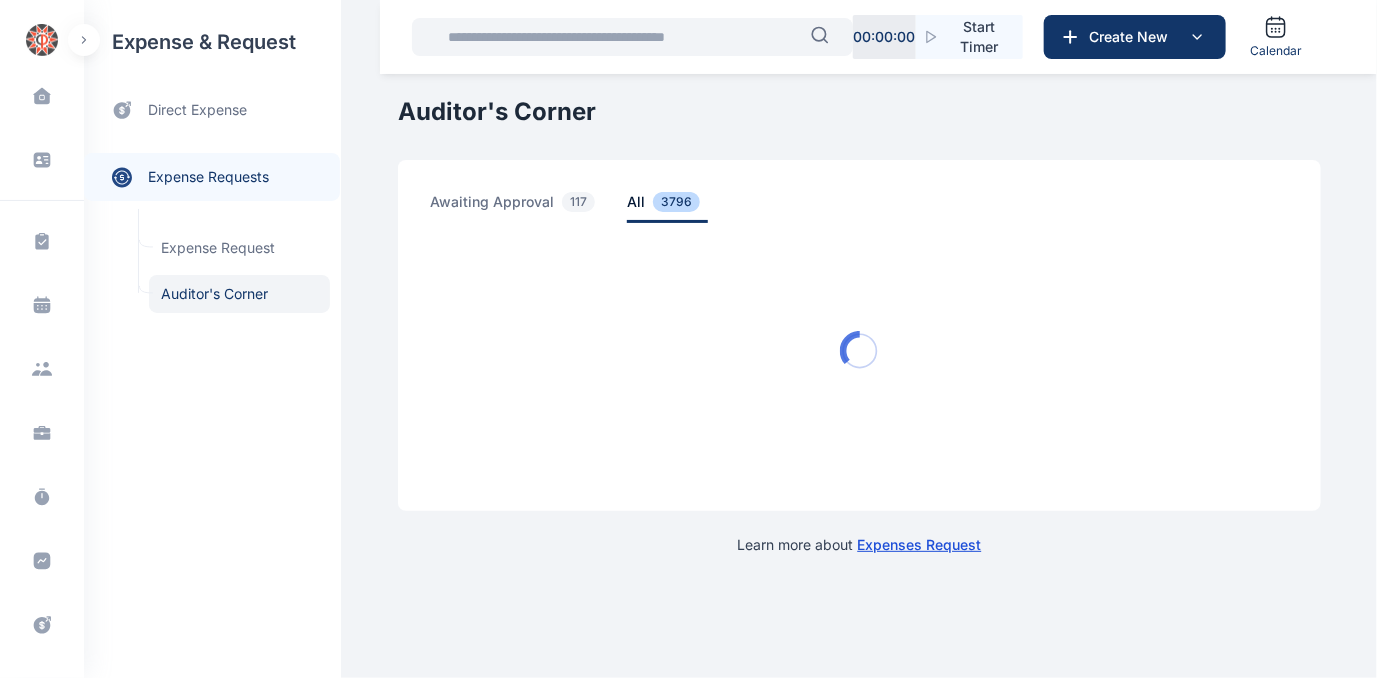 scroll, scrollTop: 0, scrollLeft: 0, axis: both 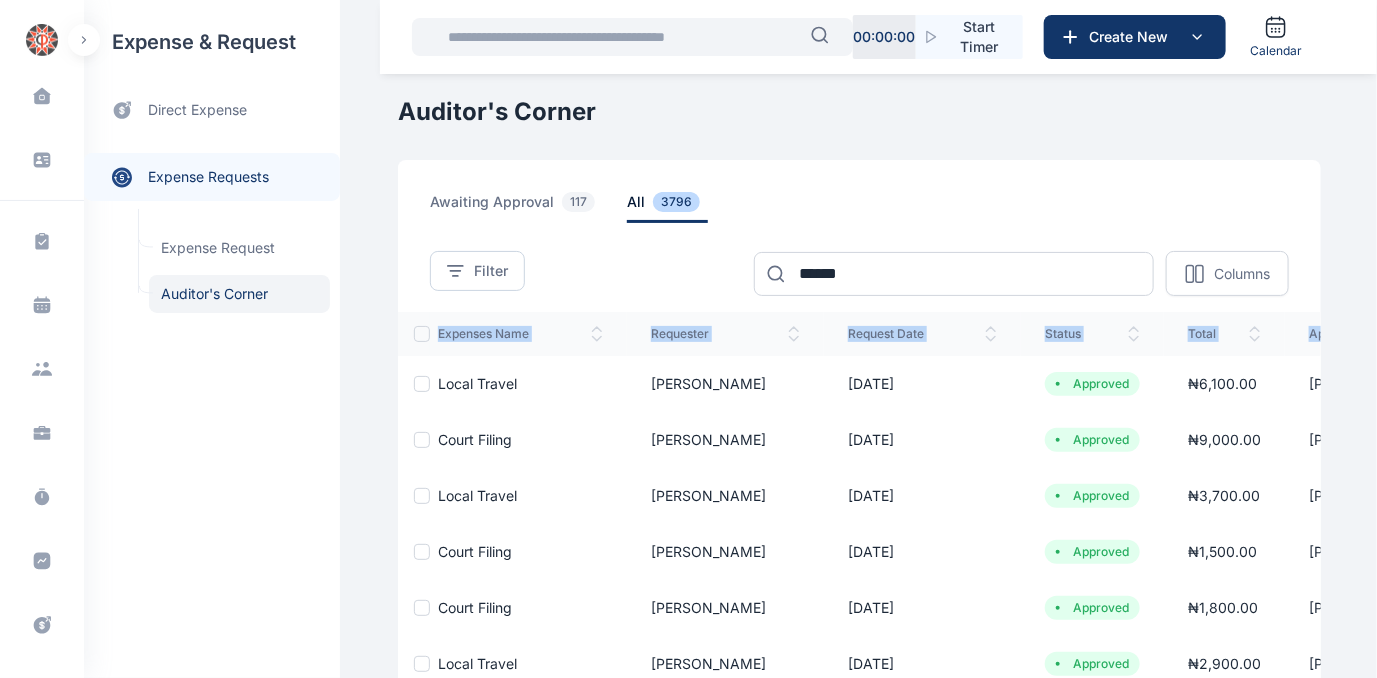 drag, startPoint x: 1376, startPoint y: 247, endPoint x: 1376, endPoint y: 342, distance: 95 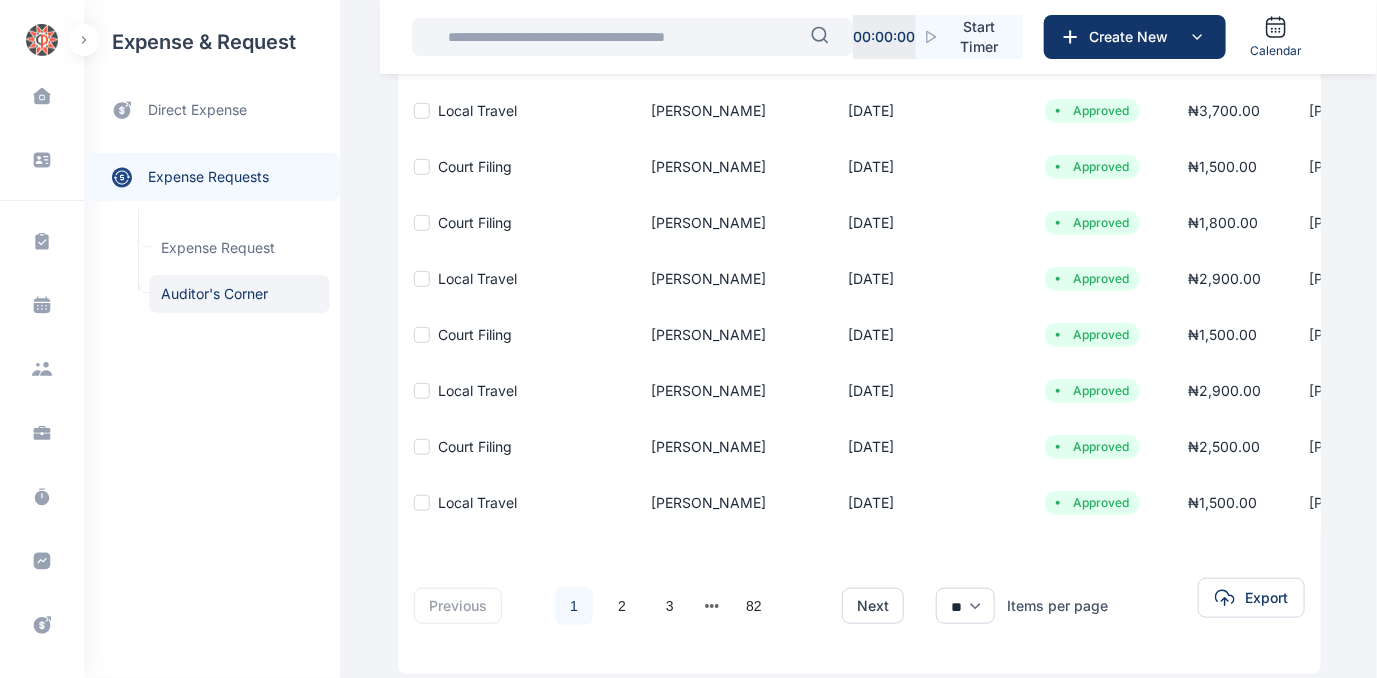 scroll, scrollTop: 386, scrollLeft: 0, axis: vertical 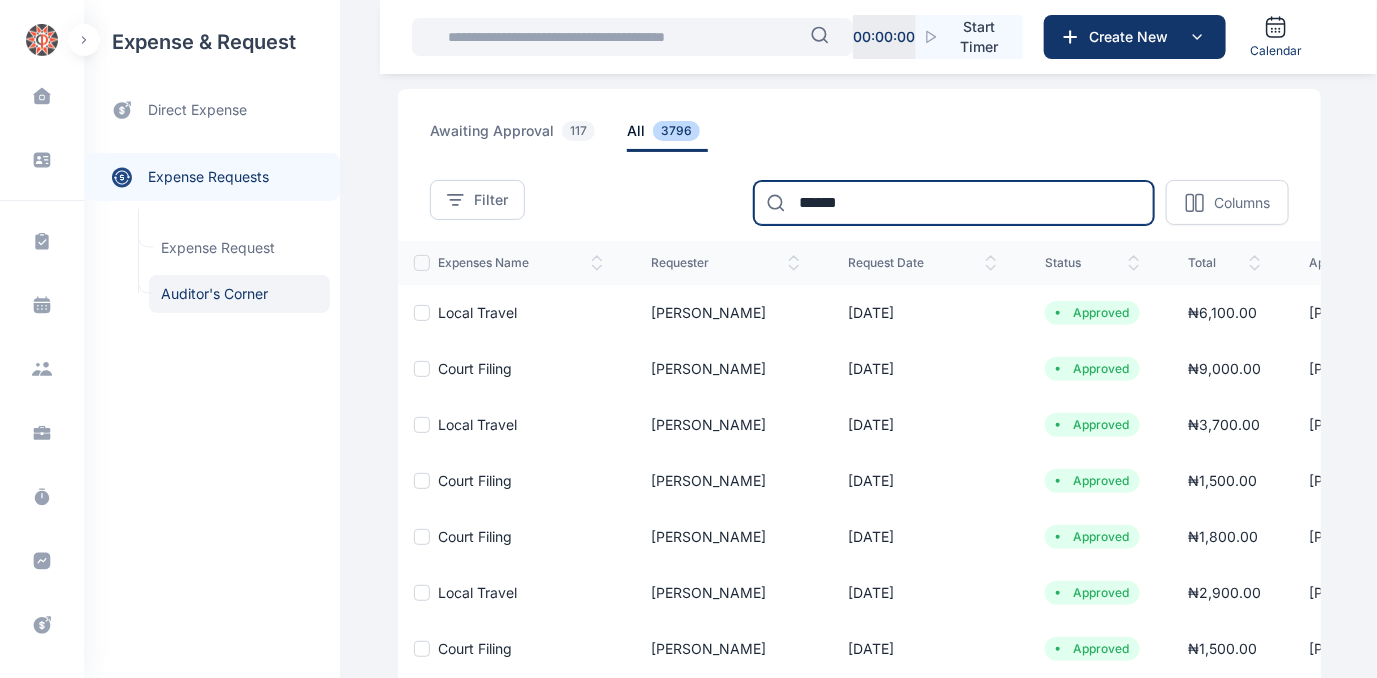 click on "******" at bounding box center (954, 203) 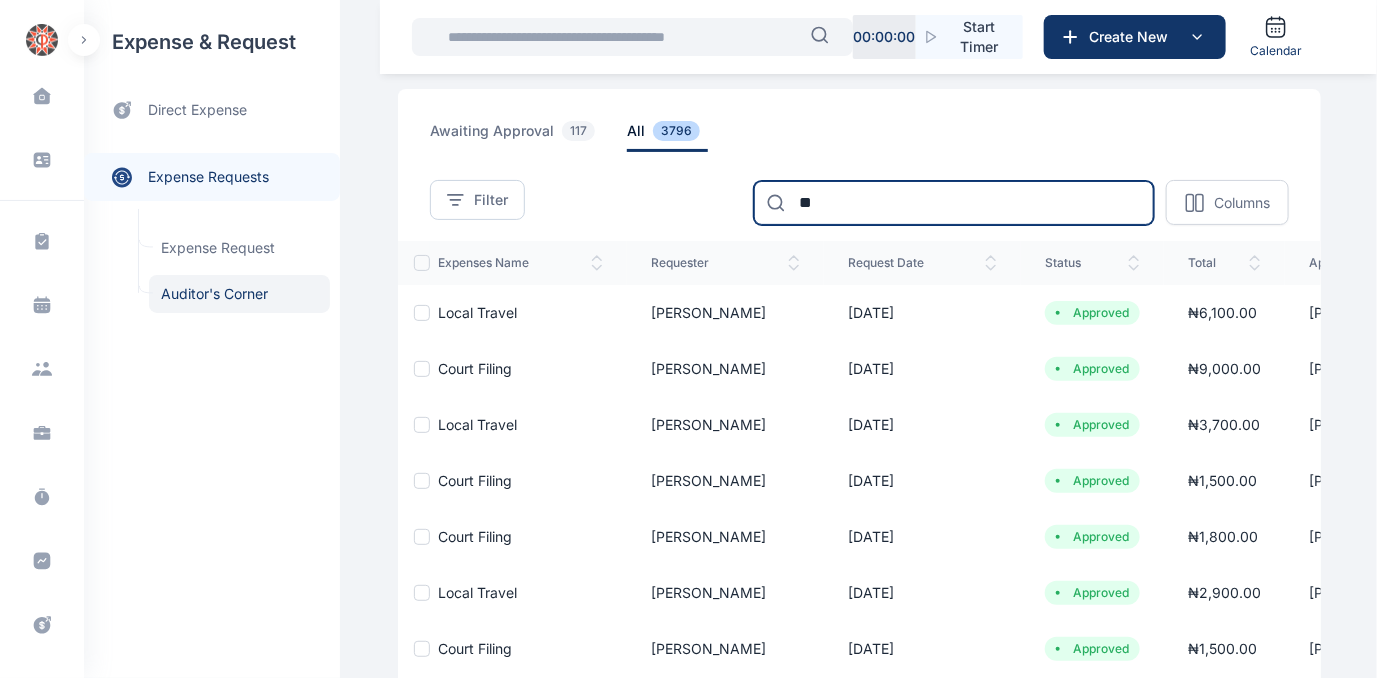 type on "*" 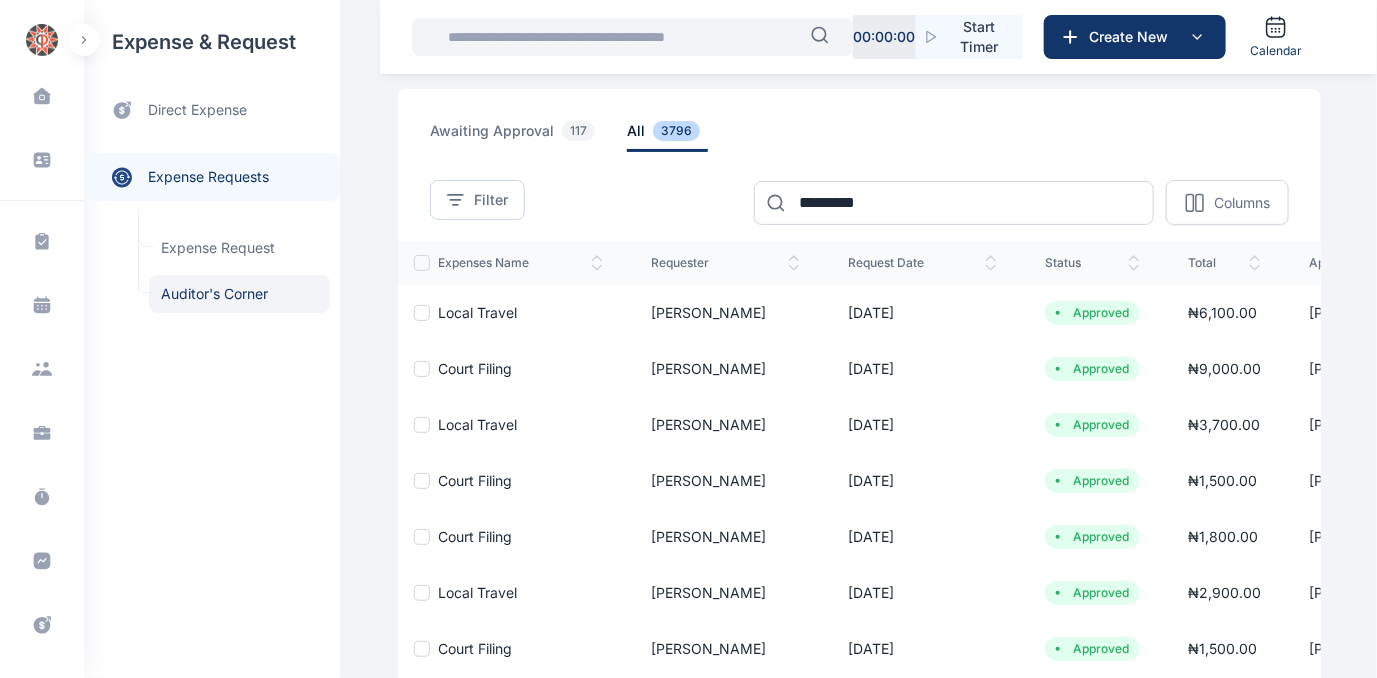 scroll, scrollTop: 0, scrollLeft: 0, axis: both 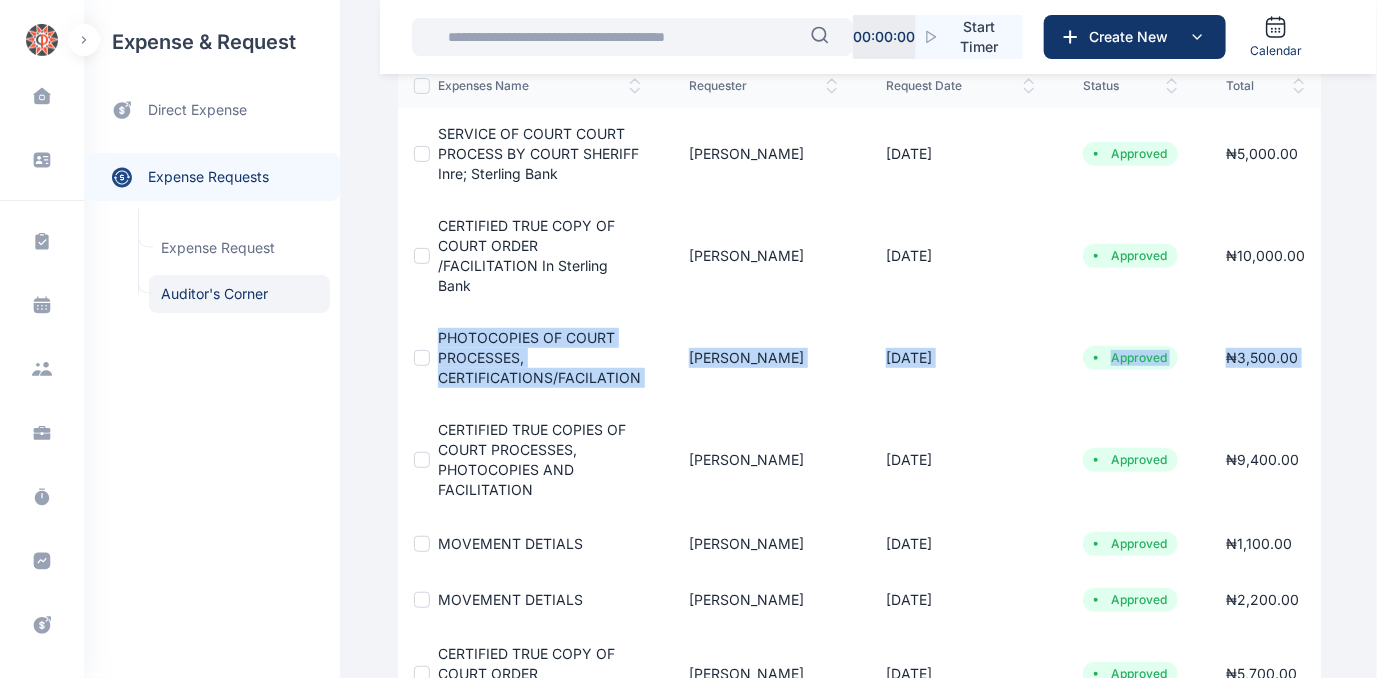 drag, startPoint x: 1373, startPoint y: 394, endPoint x: 1392, endPoint y: 263, distance: 132.3707 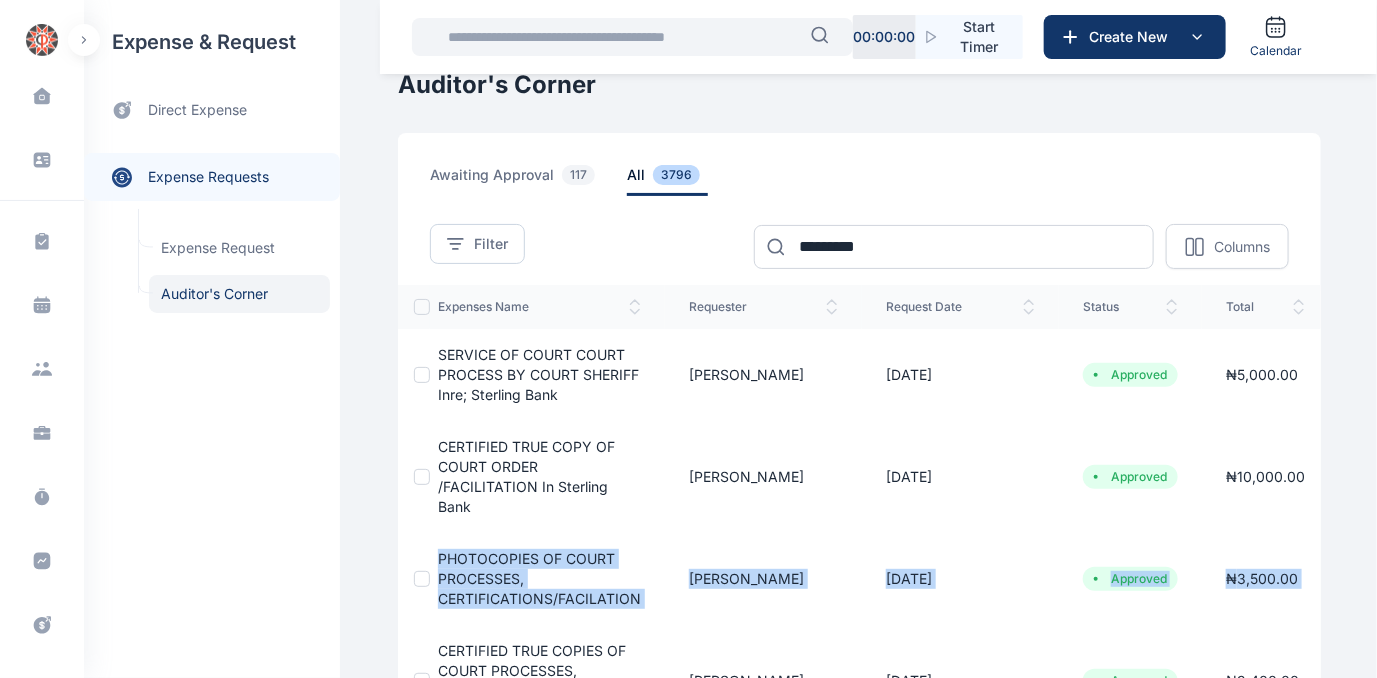 scroll, scrollTop: 0, scrollLeft: 0, axis: both 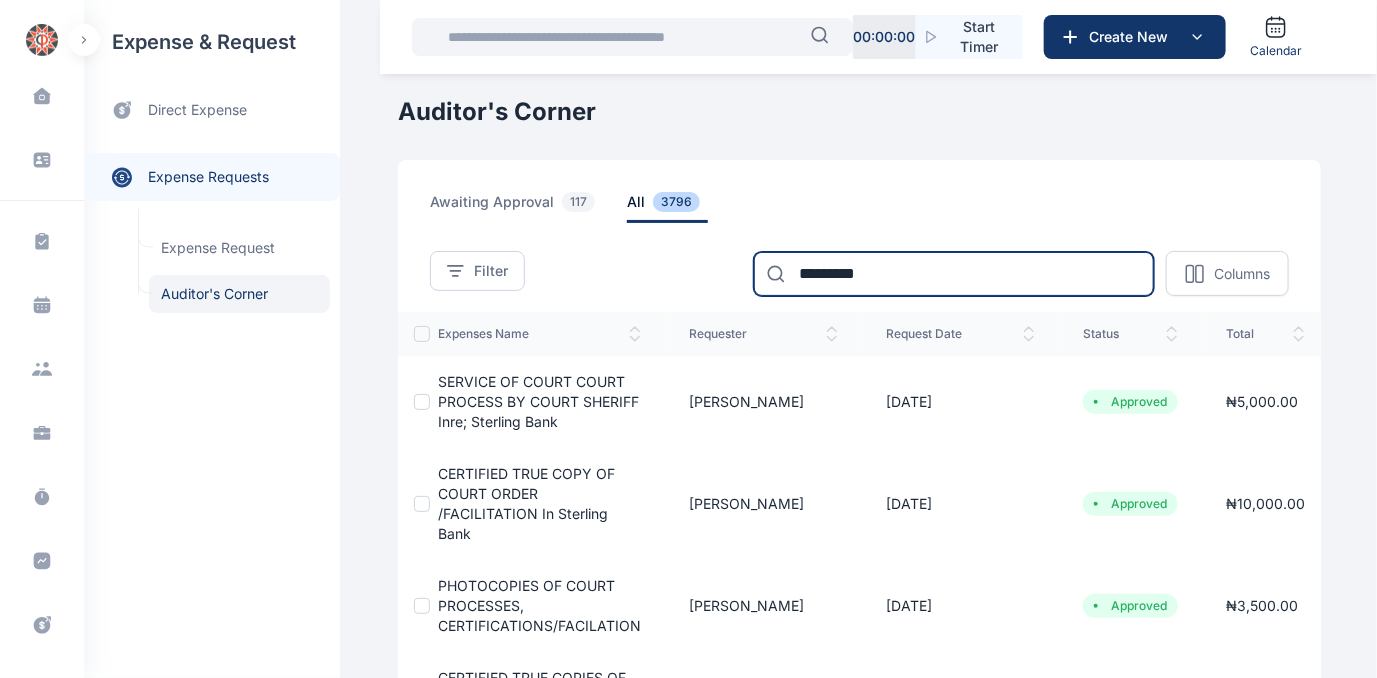 click on "*********" at bounding box center (954, 274) 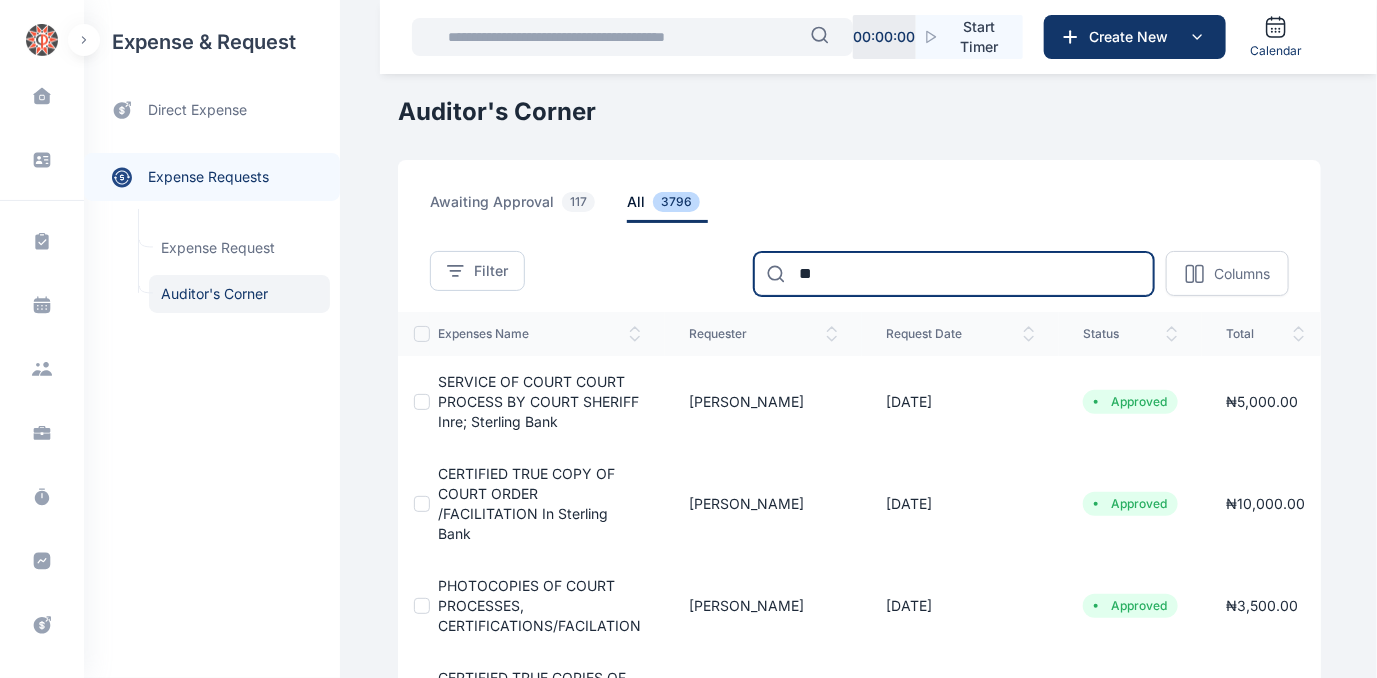 type on "*" 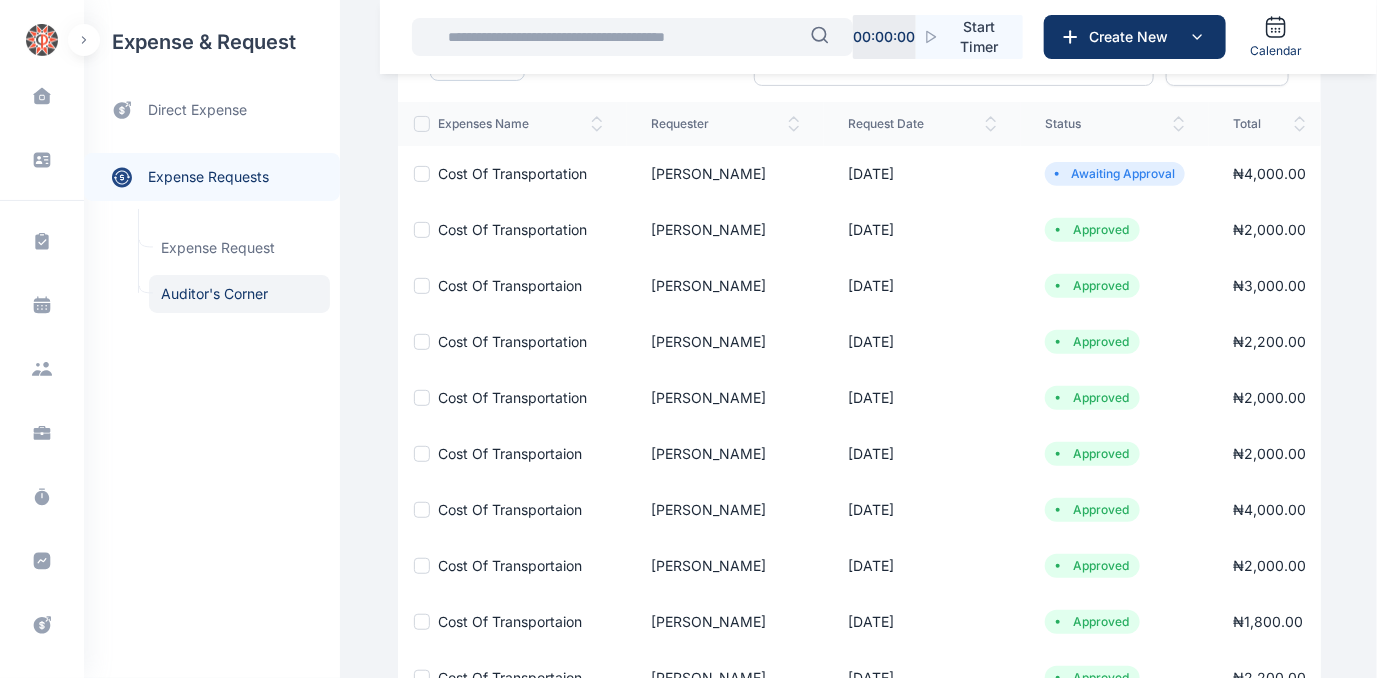 scroll, scrollTop: 210, scrollLeft: 0, axis: vertical 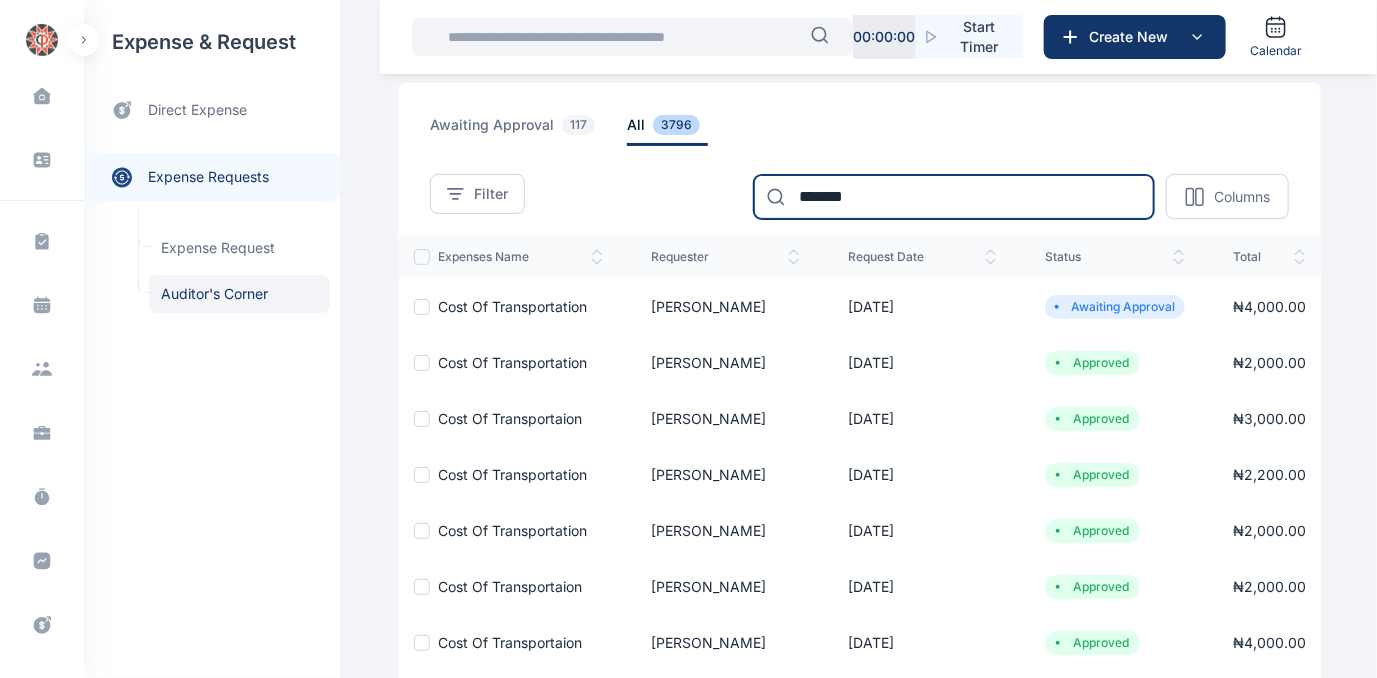 click on "*******" at bounding box center (954, 197) 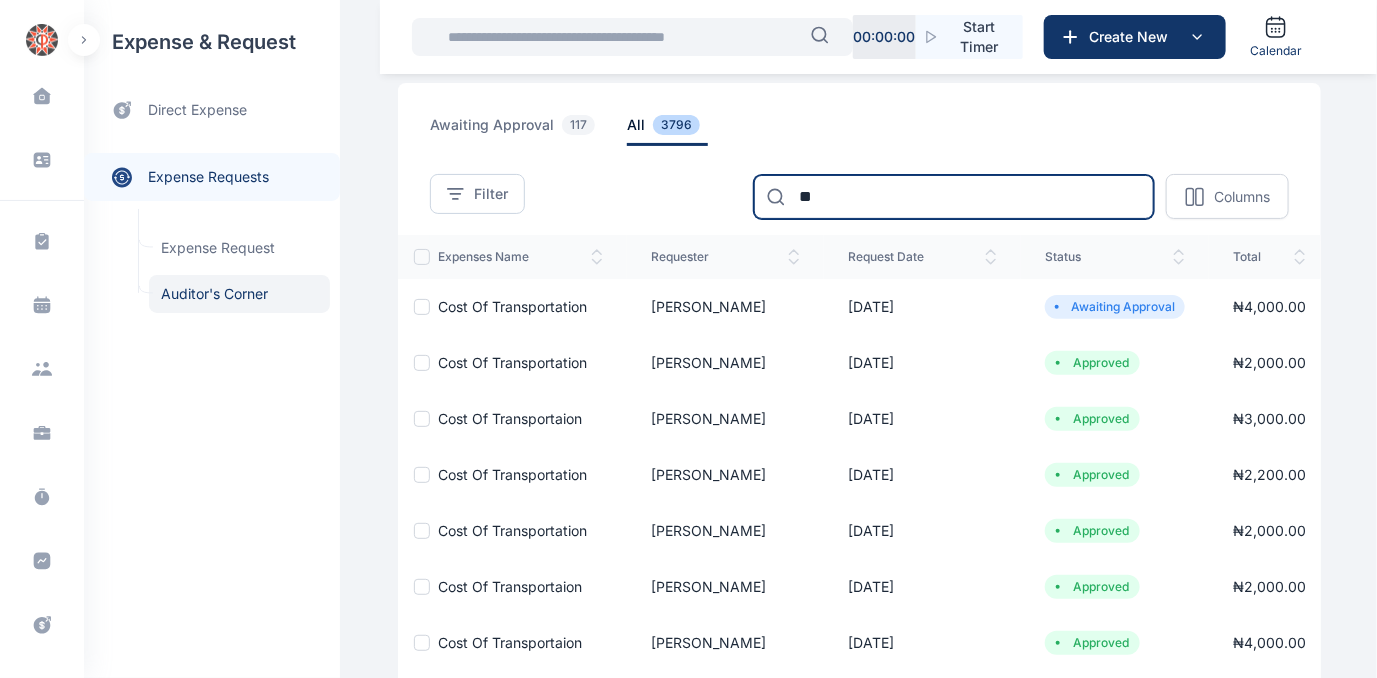 type on "*" 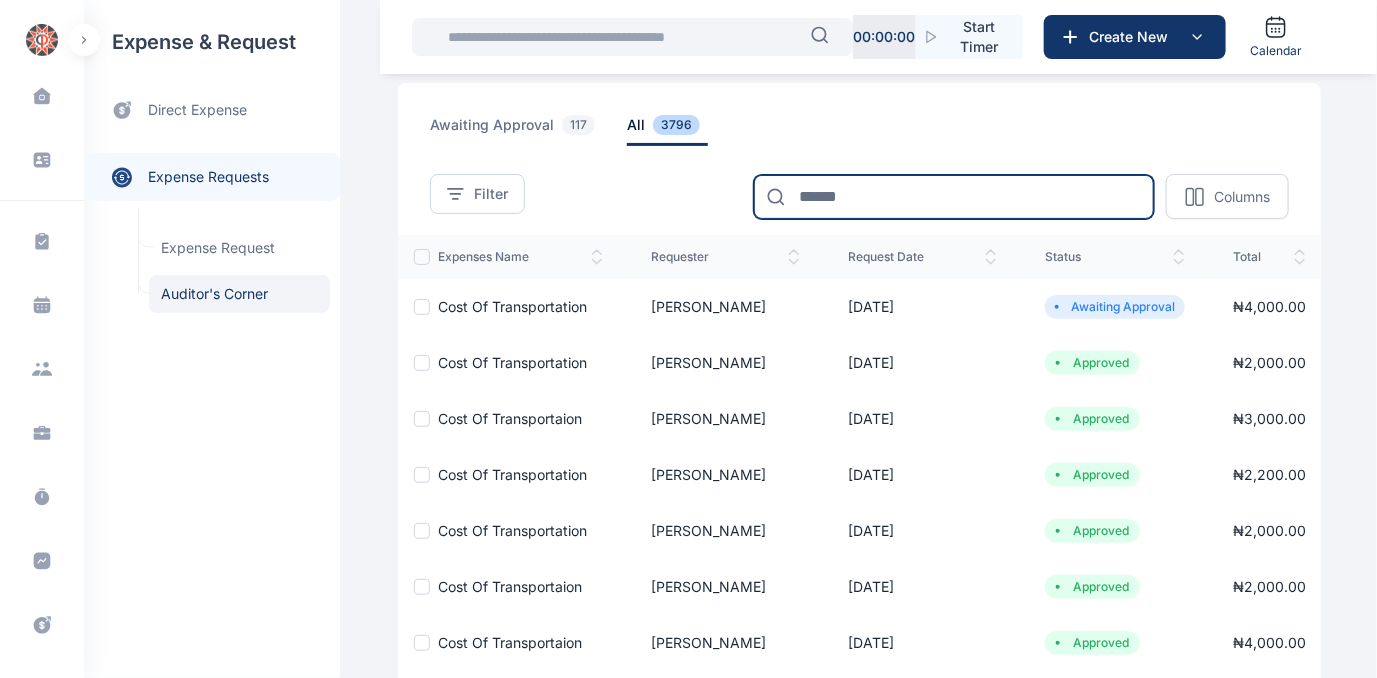 type on "*" 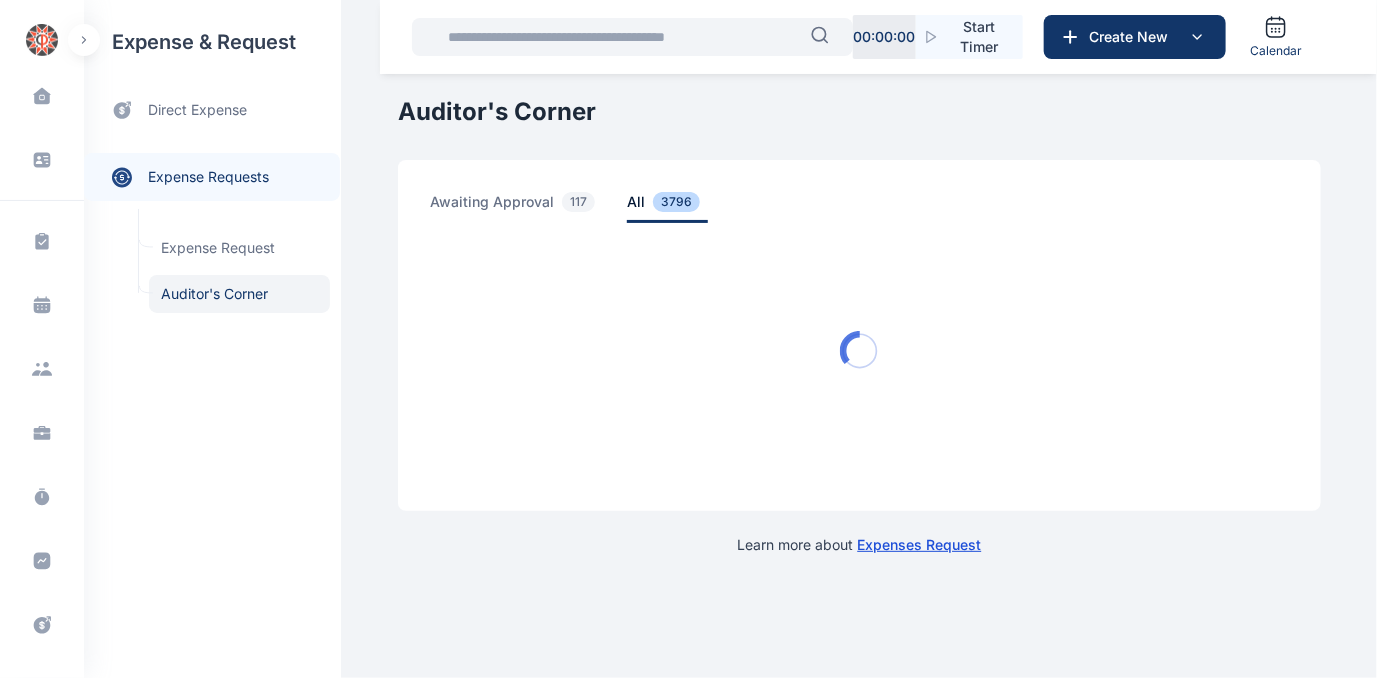 scroll, scrollTop: 0, scrollLeft: 0, axis: both 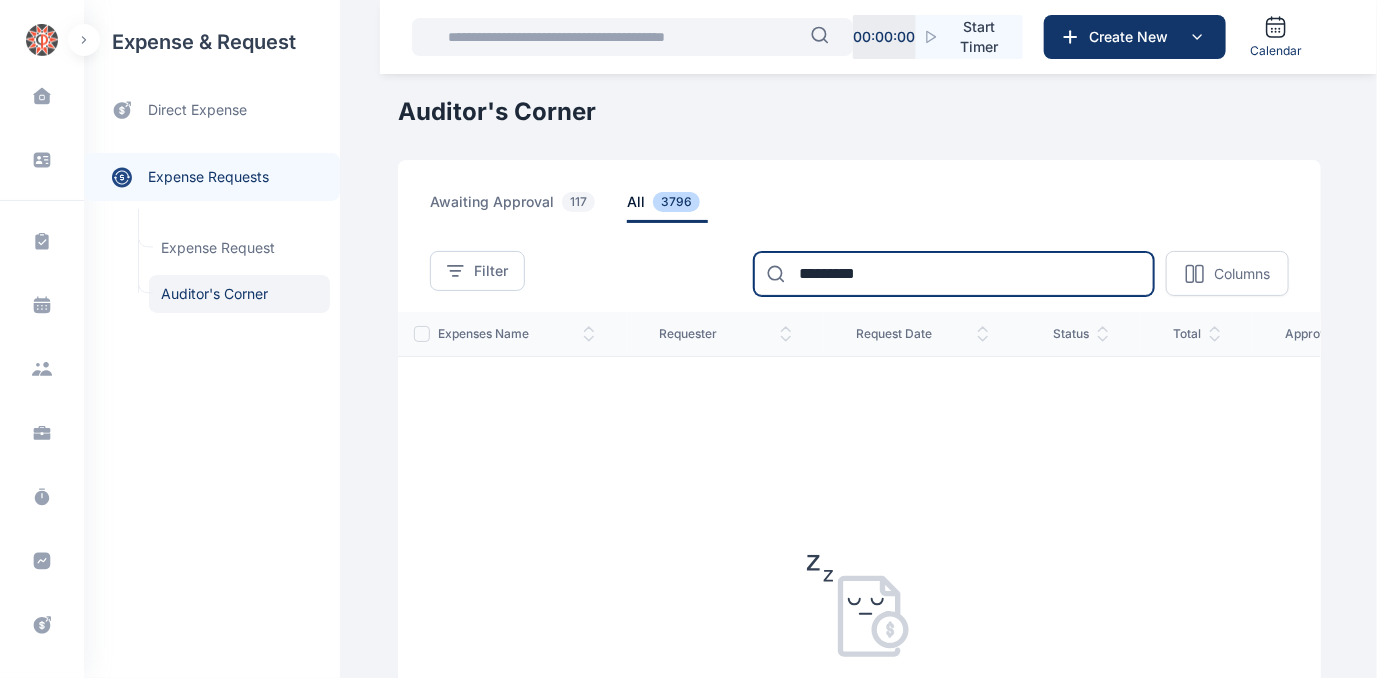 click on "*********" at bounding box center [954, 274] 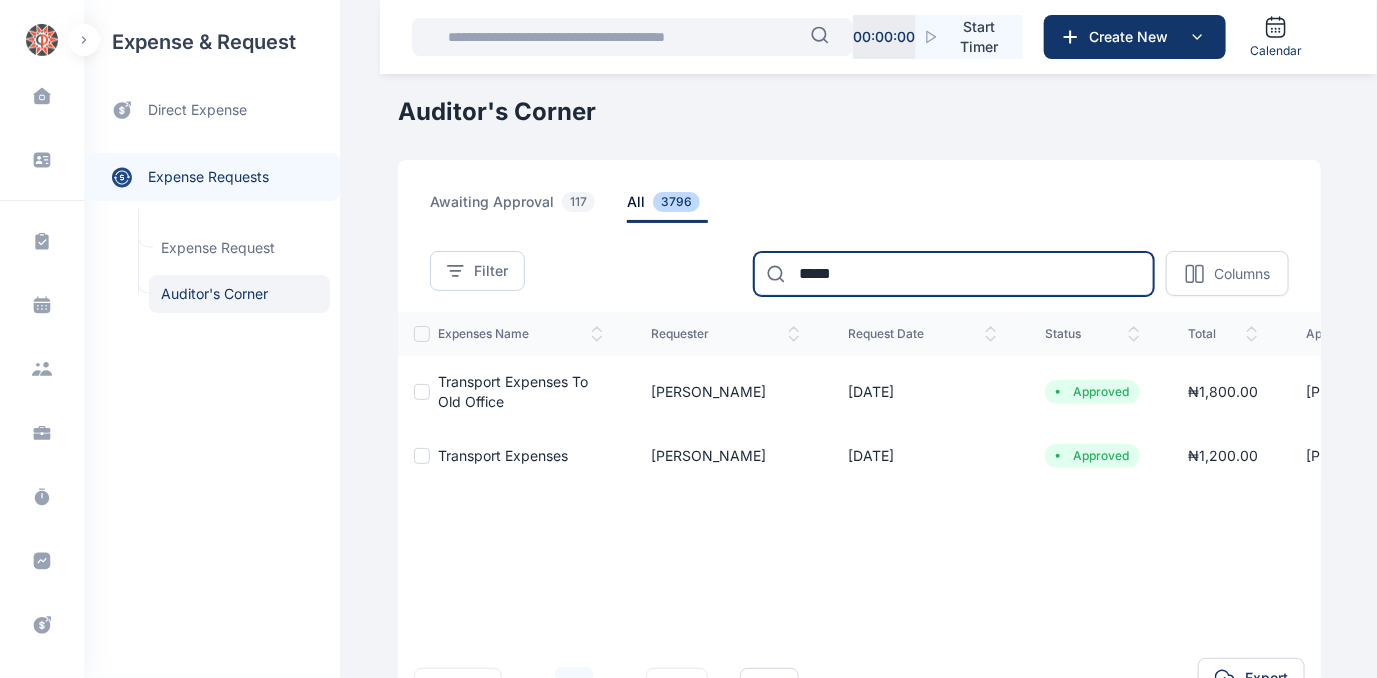 click on "*****" at bounding box center (954, 274) 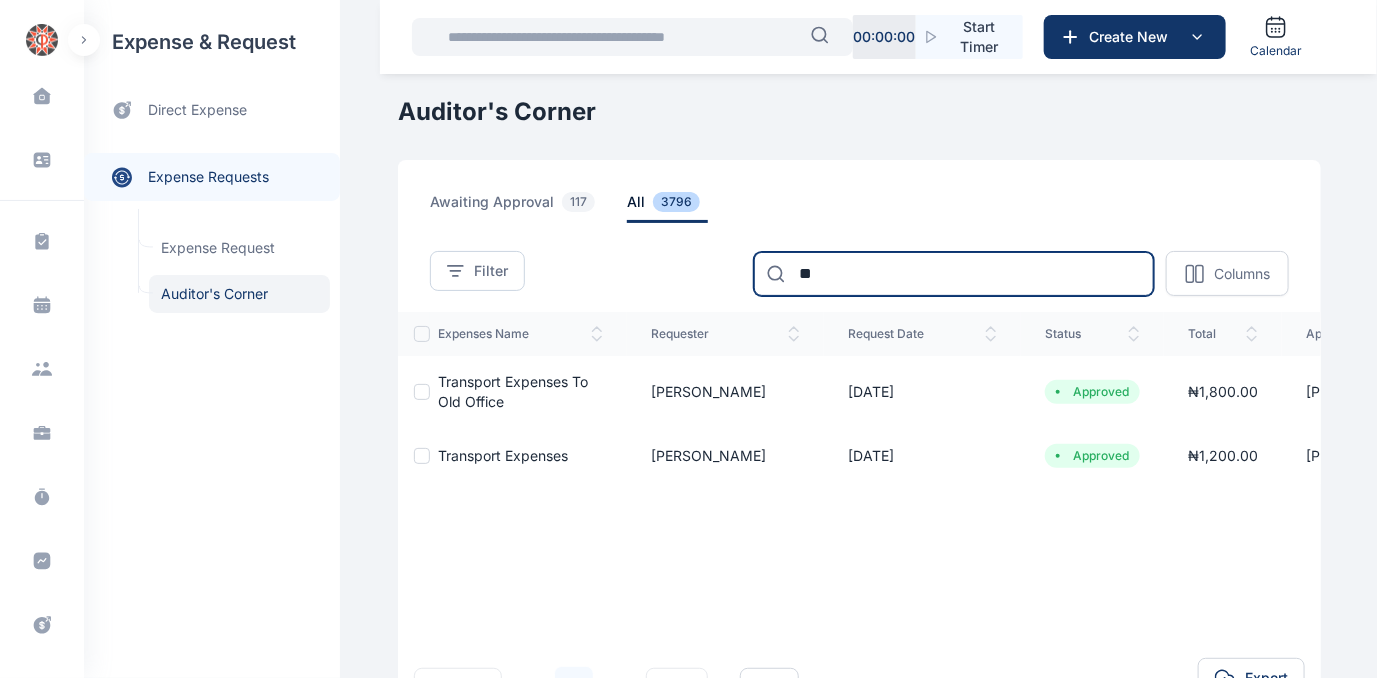 type on "*" 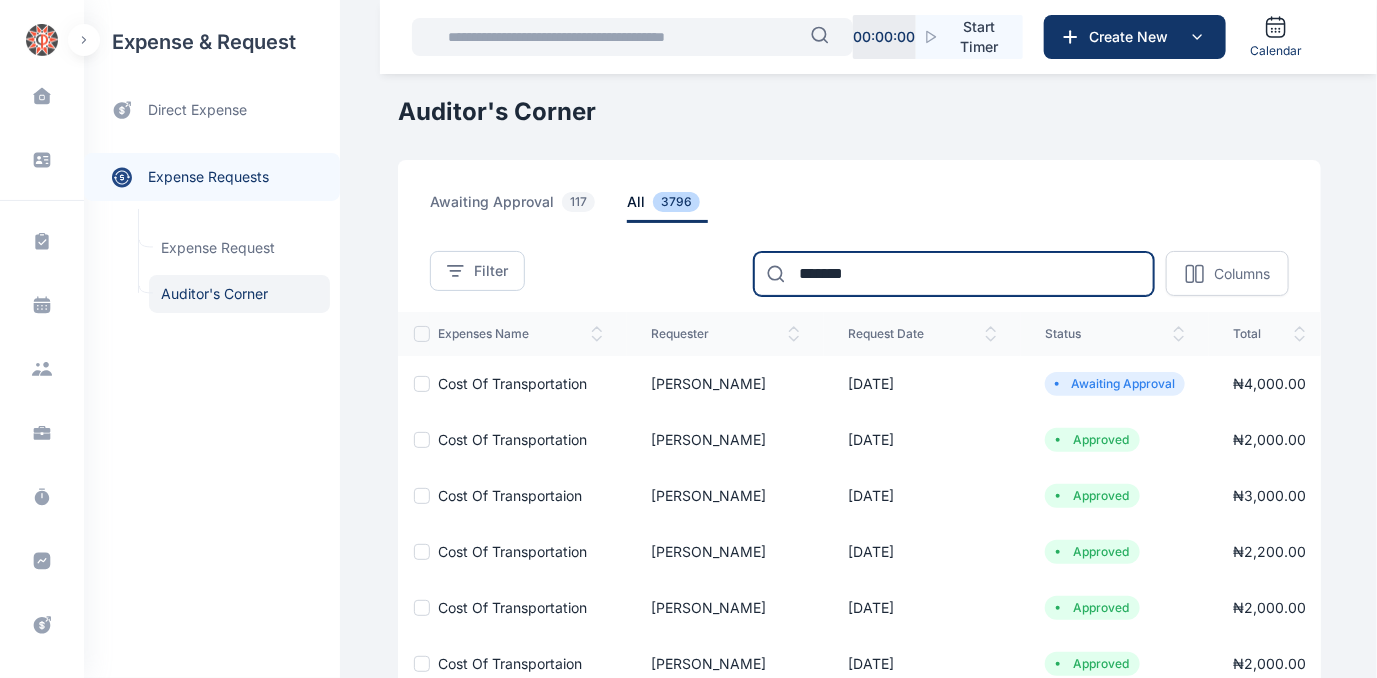 click on "*******" at bounding box center [954, 274] 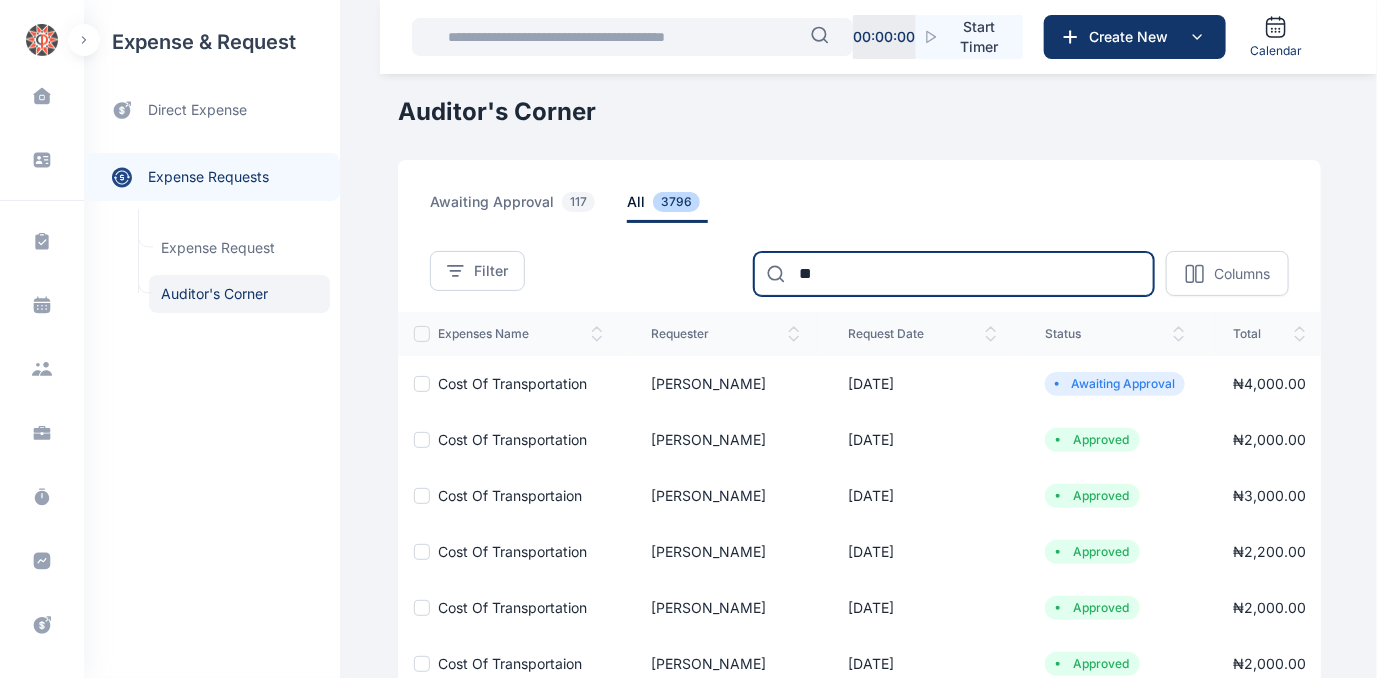 type on "*" 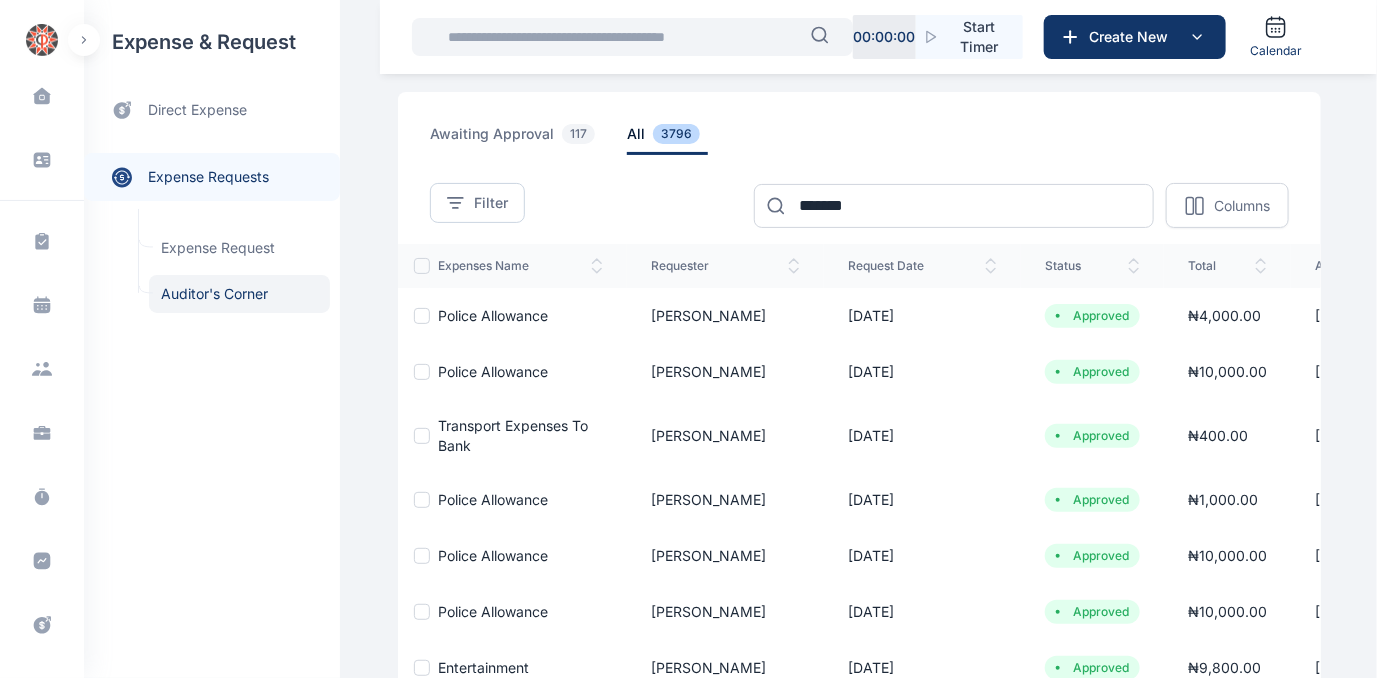 scroll, scrollTop: 70, scrollLeft: 0, axis: vertical 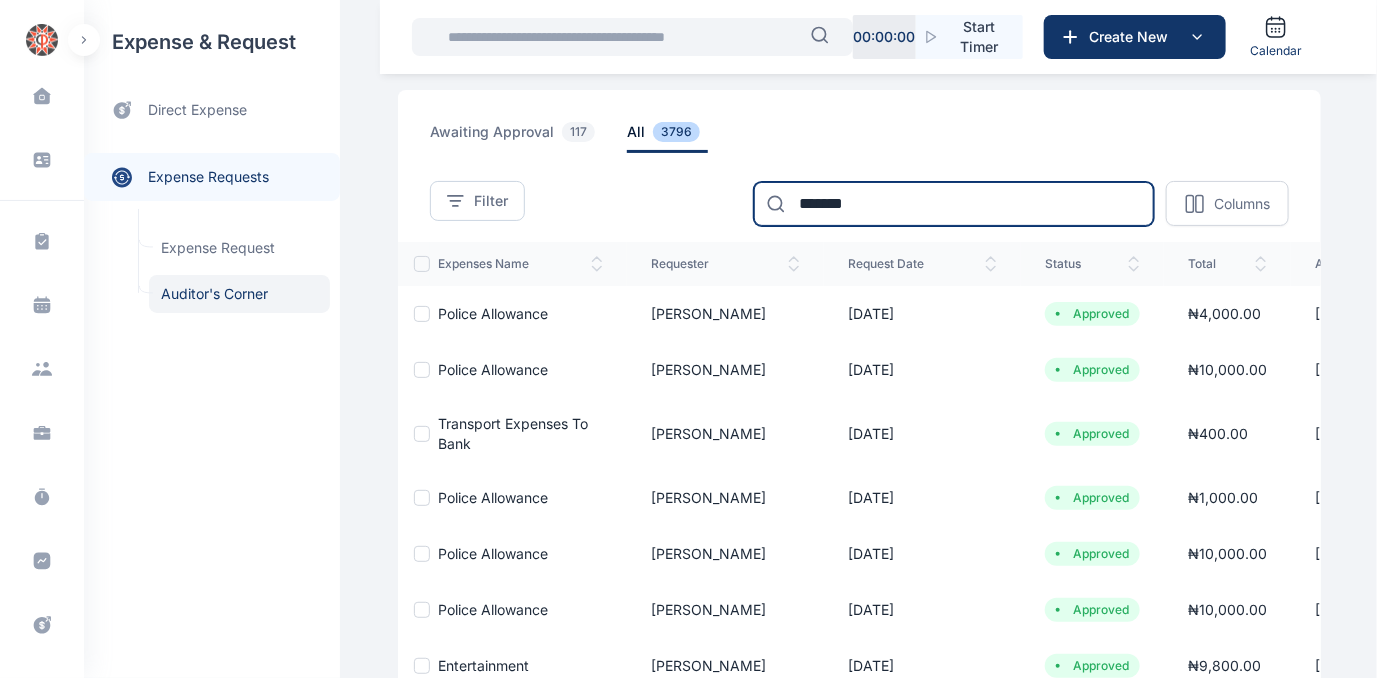 click on "*******" at bounding box center (954, 204) 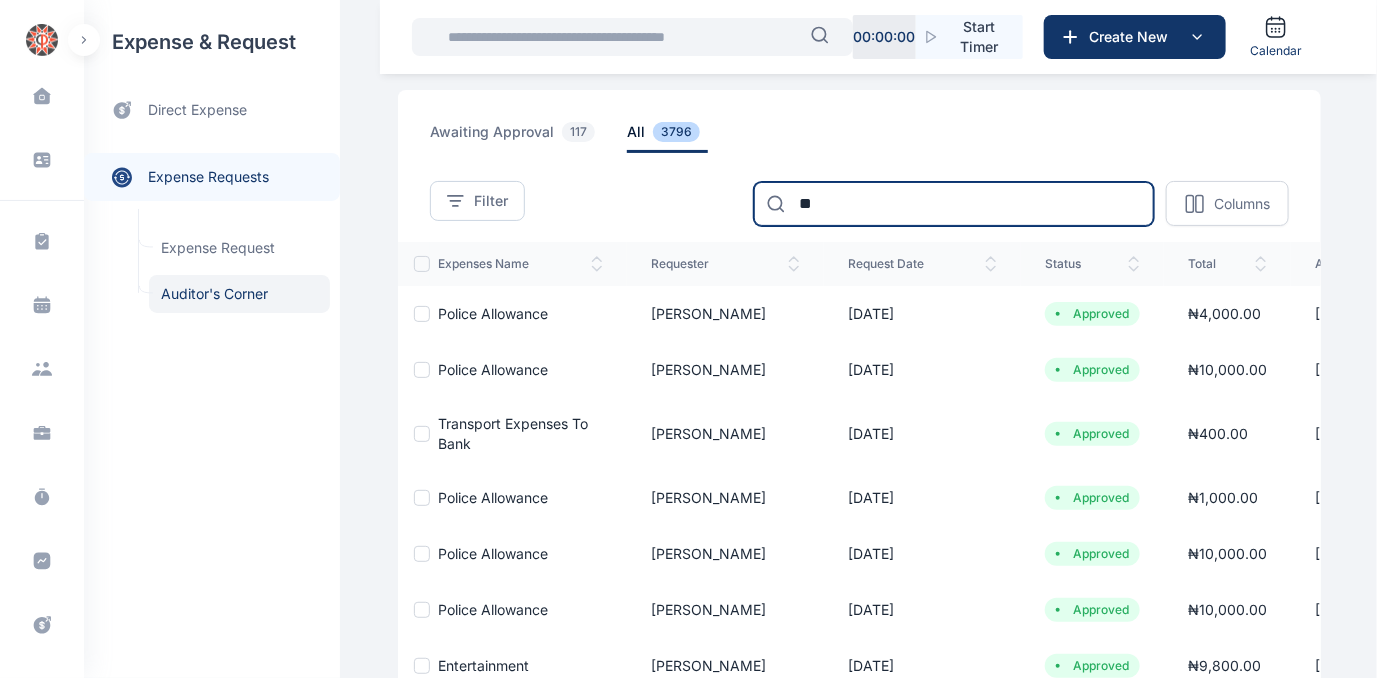 type on "*" 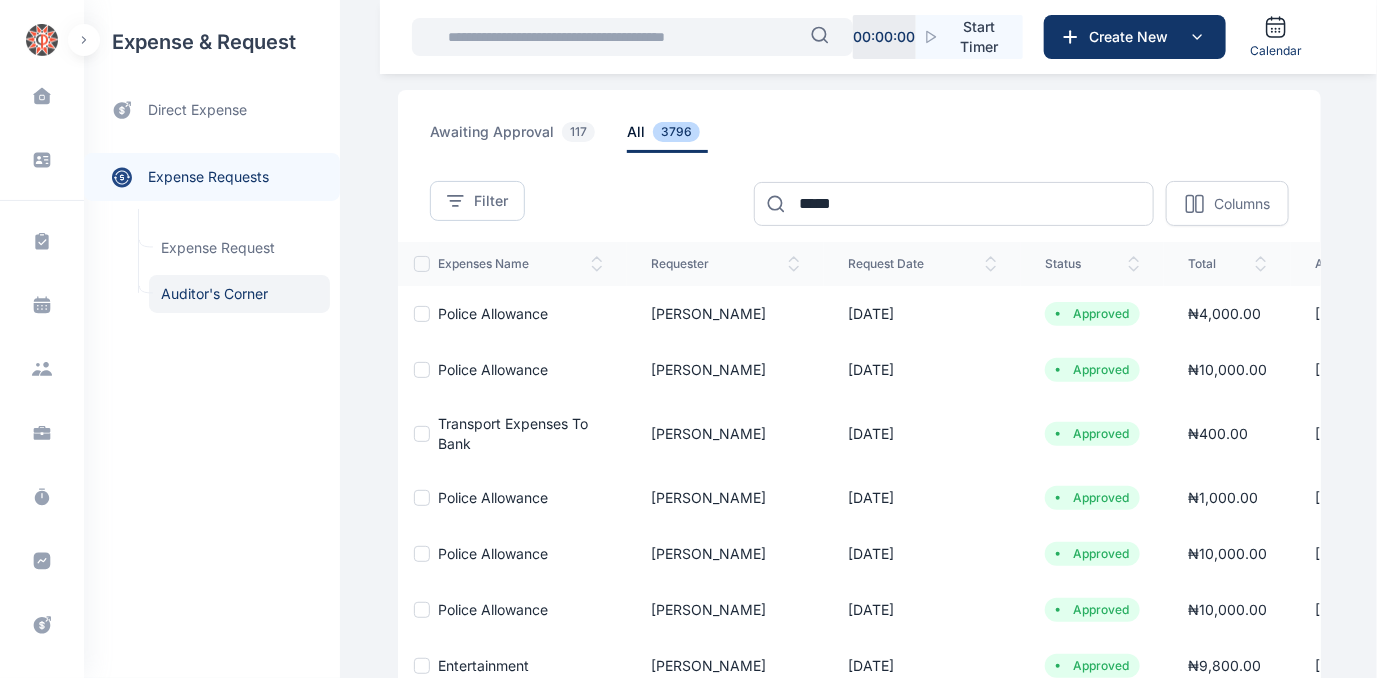 scroll, scrollTop: 0, scrollLeft: 0, axis: both 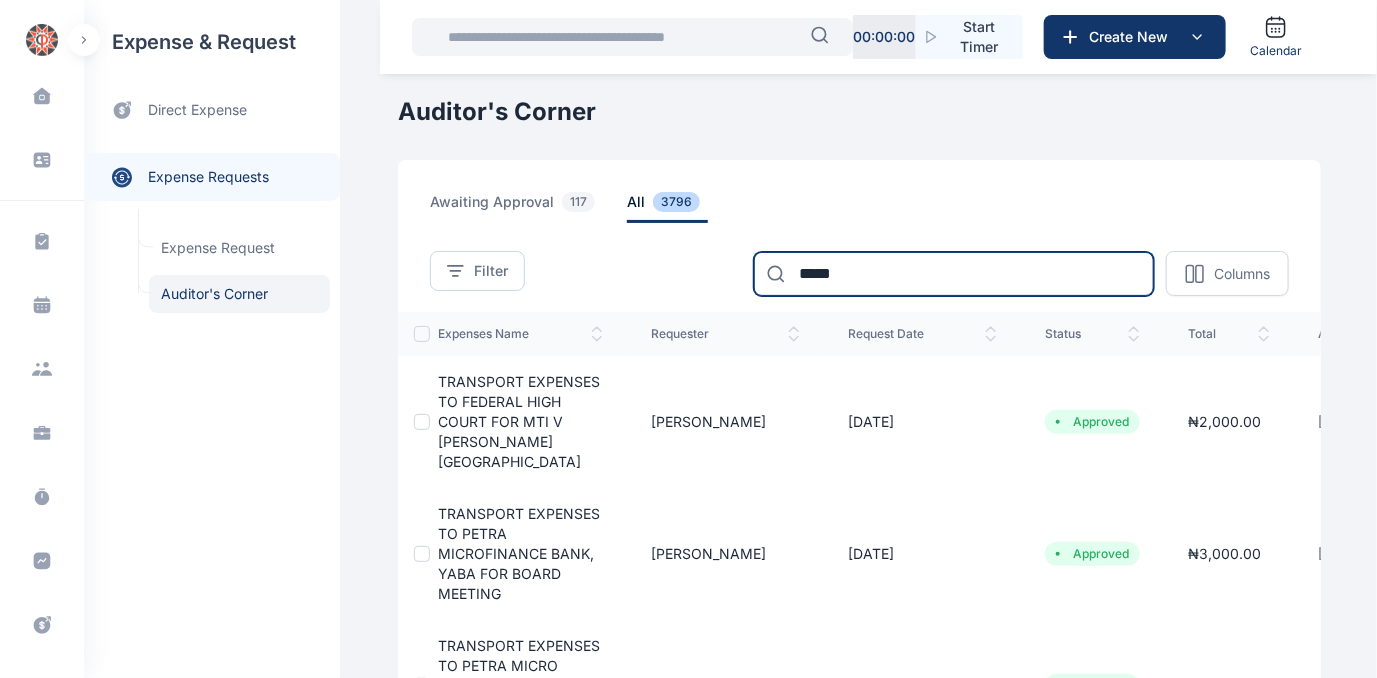 click on "*****" at bounding box center [954, 274] 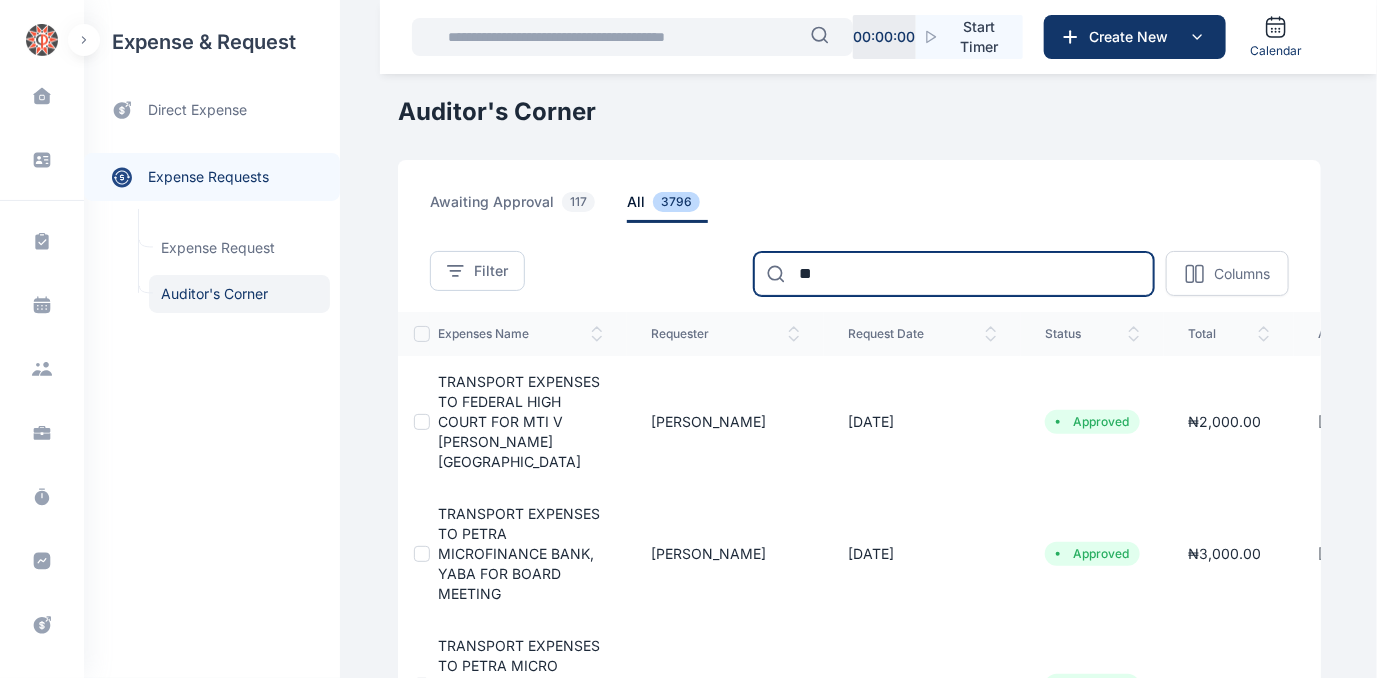 type on "*" 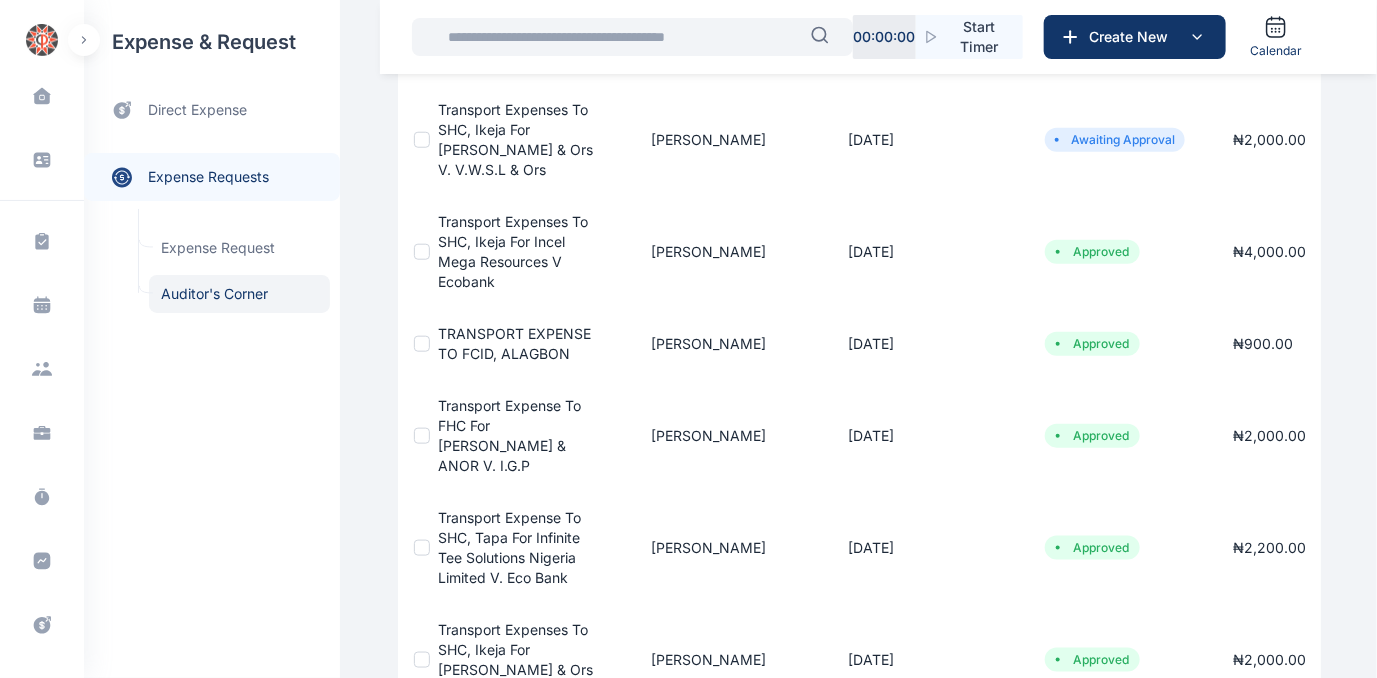 scroll, scrollTop: 683, scrollLeft: 0, axis: vertical 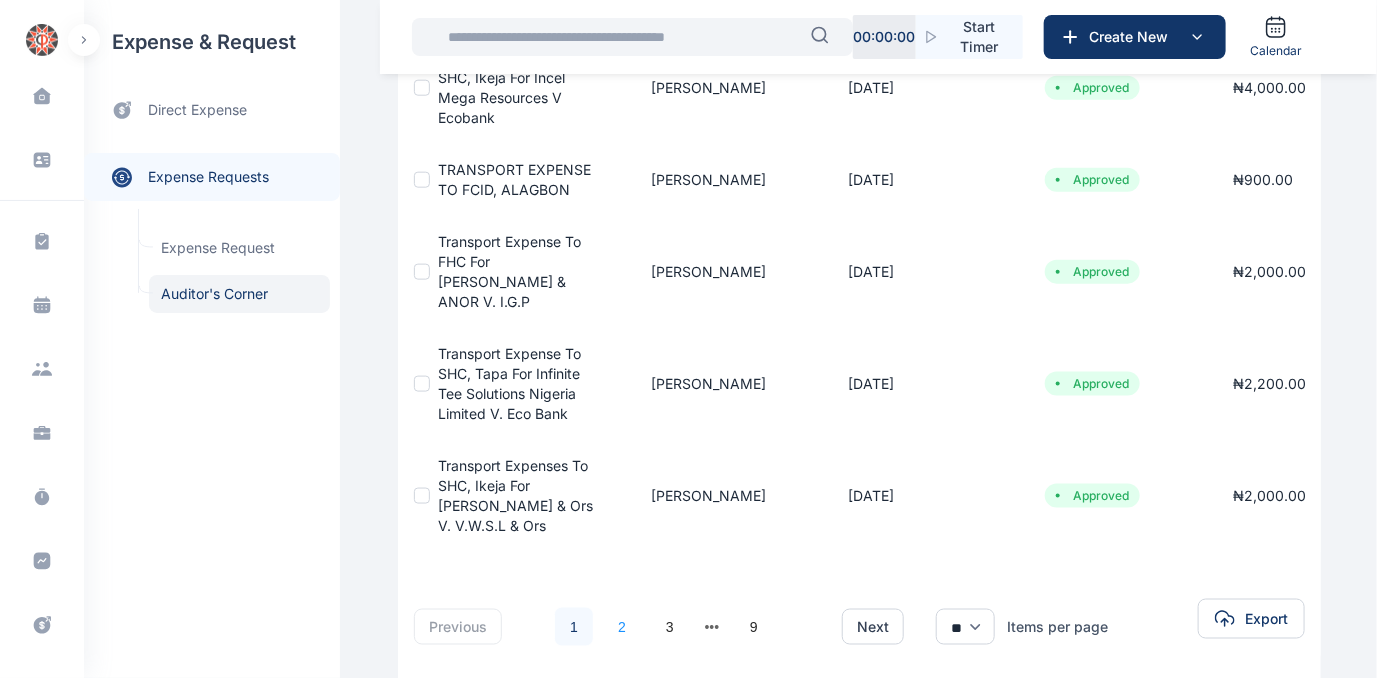 click on "2" at bounding box center (622, 627) 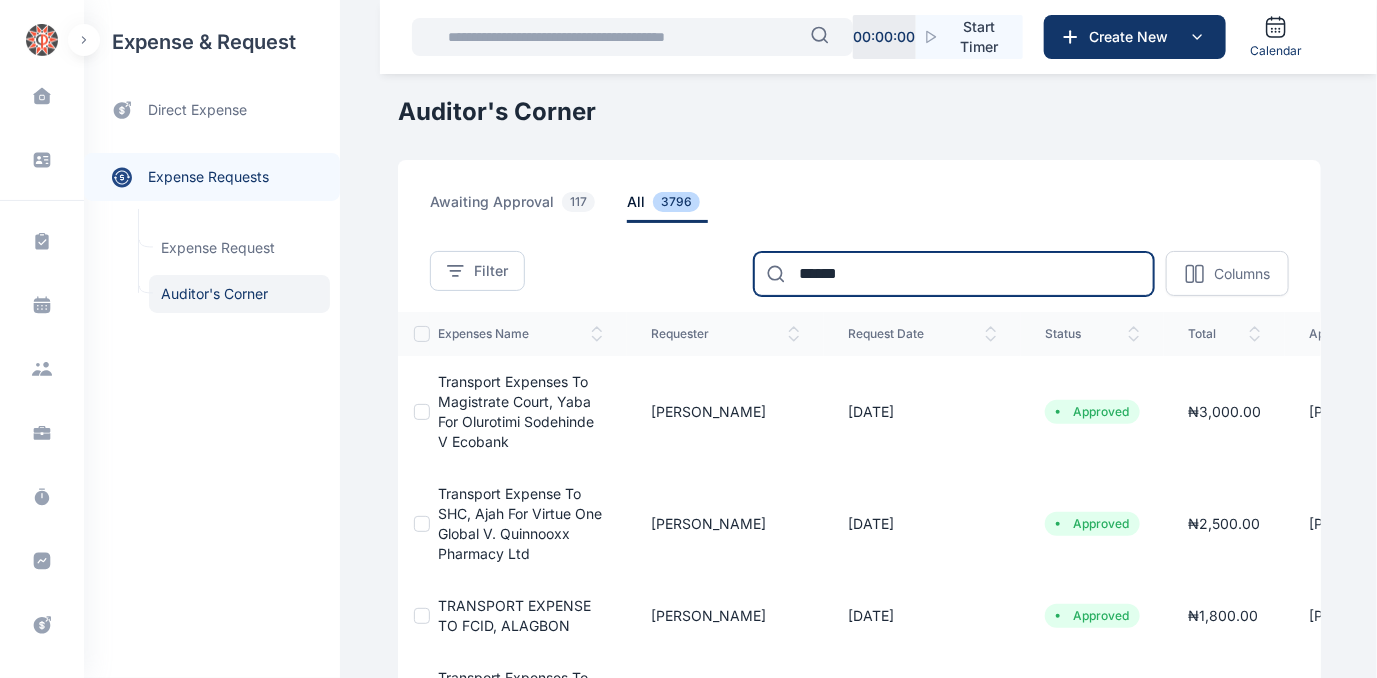 click on "******" at bounding box center (954, 274) 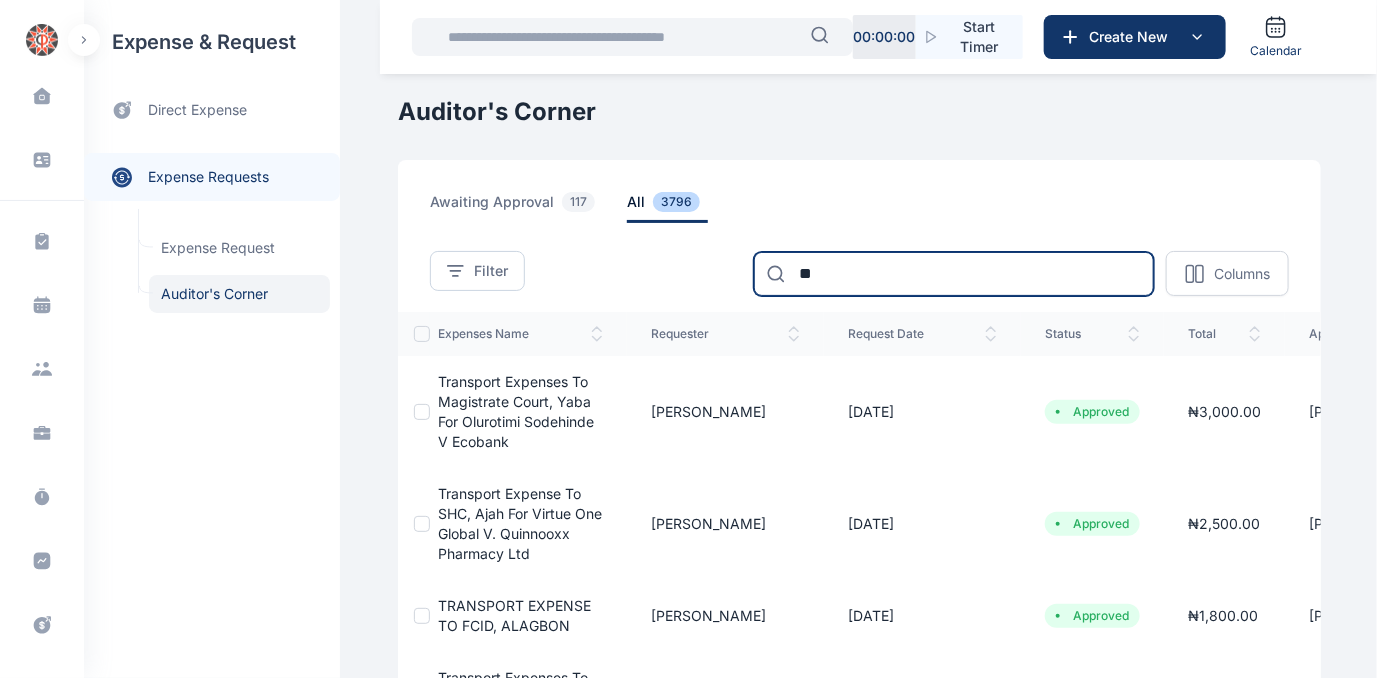 type on "*" 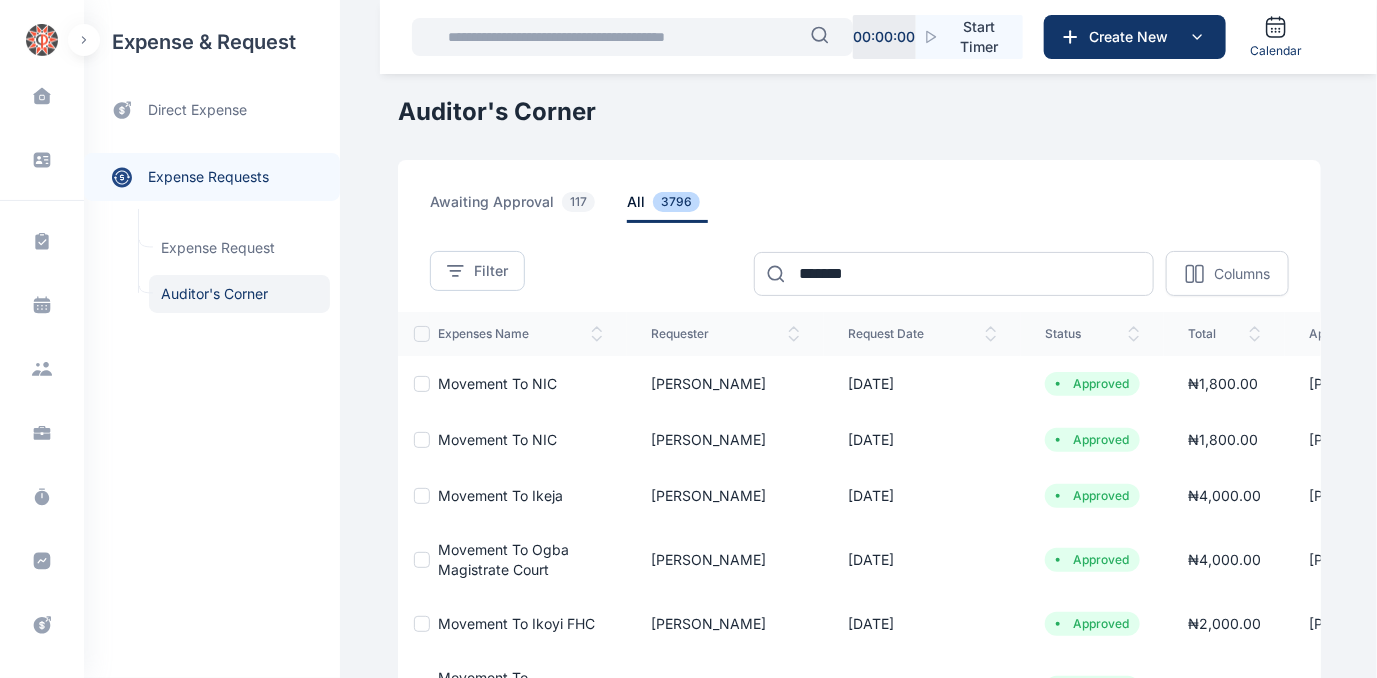 drag, startPoint x: 1376, startPoint y: 316, endPoint x: 1386, endPoint y: 338, distance: 24.166092 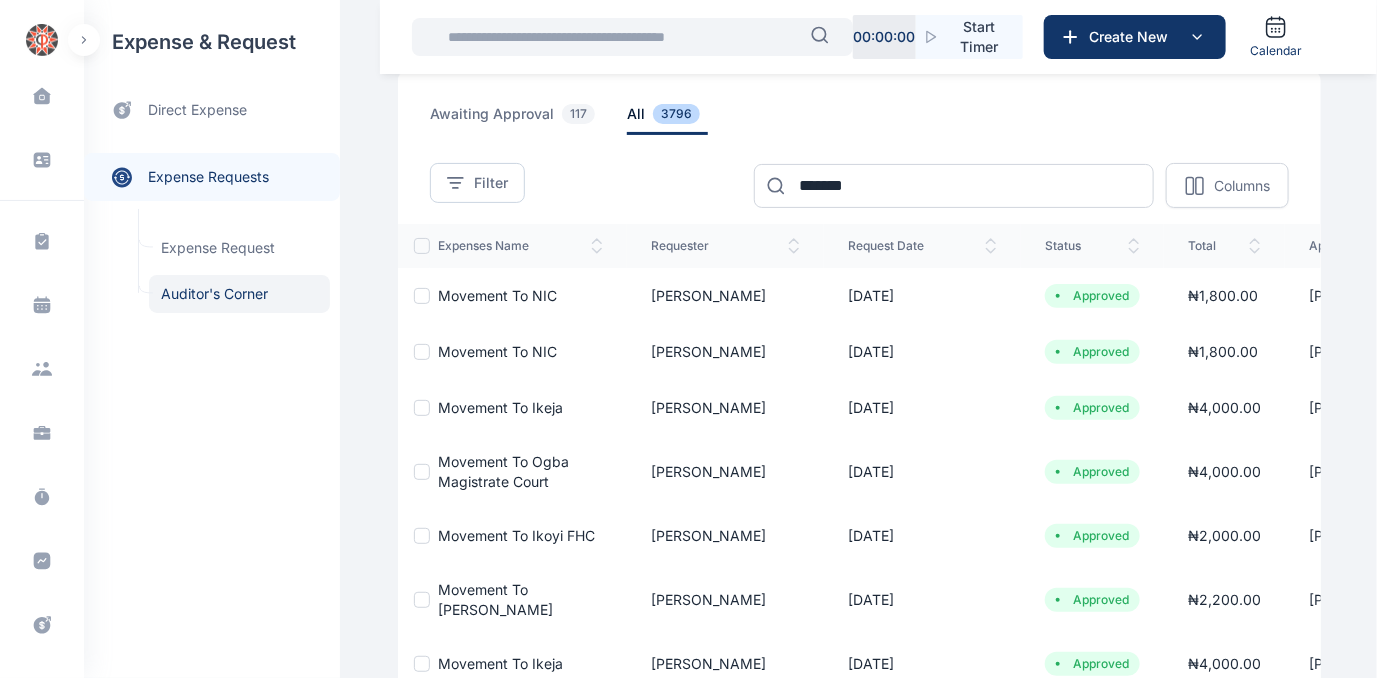 scroll, scrollTop: 72, scrollLeft: 0, axis: vertical 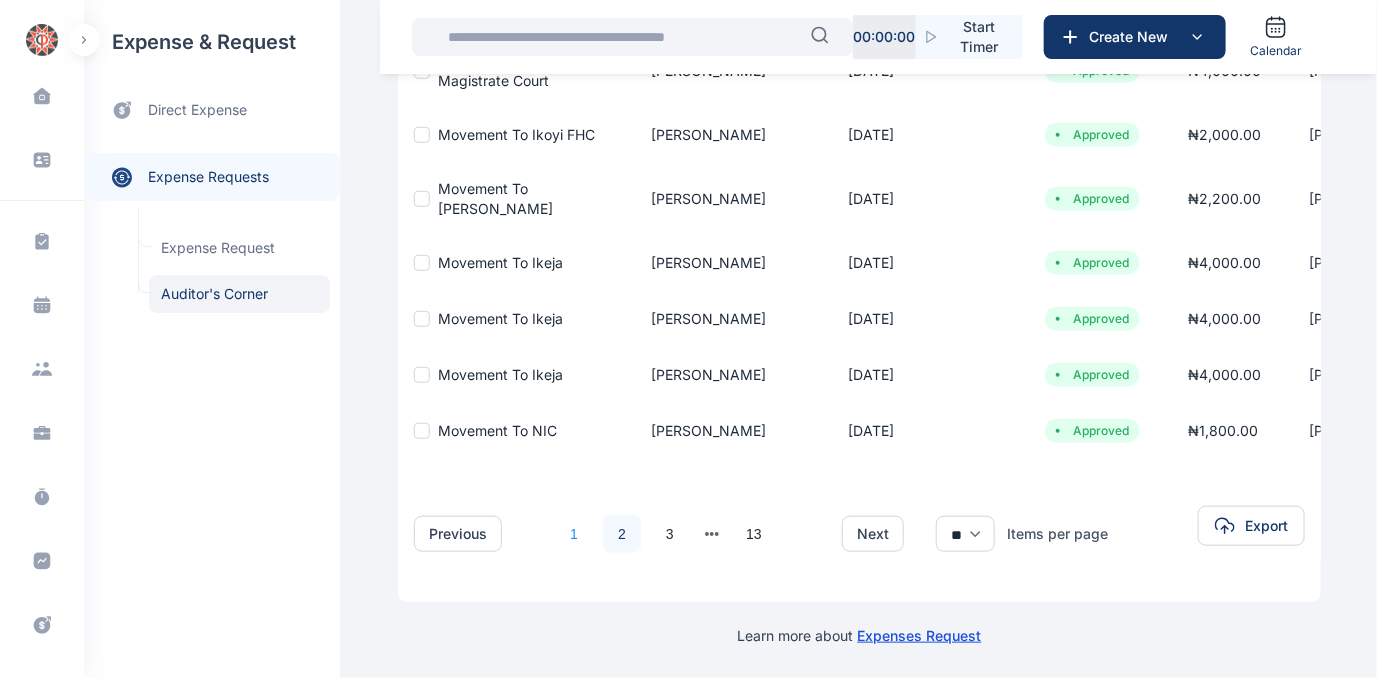 click on "1" at bounding box center [574, 534] 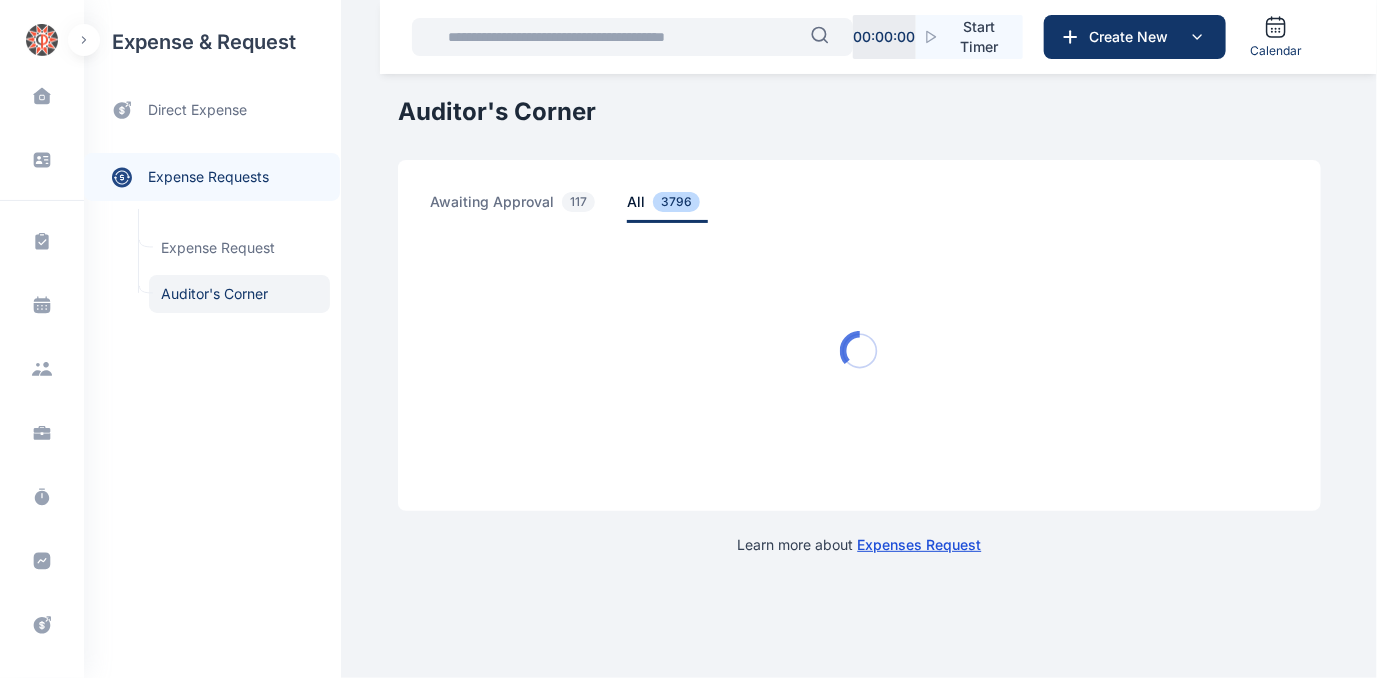 scroll, scrollTop: 0, scrollLeft: 0, axis: both 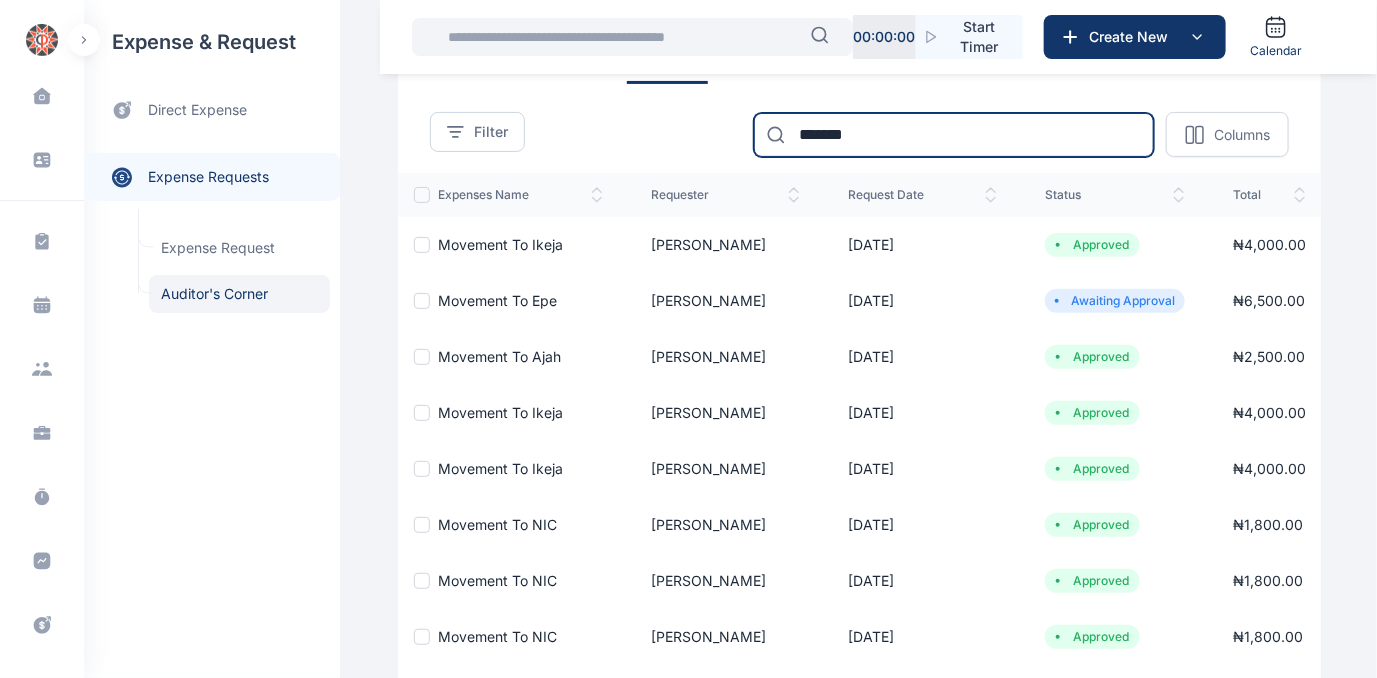 click on "*******" at bounding box center [954, 135] 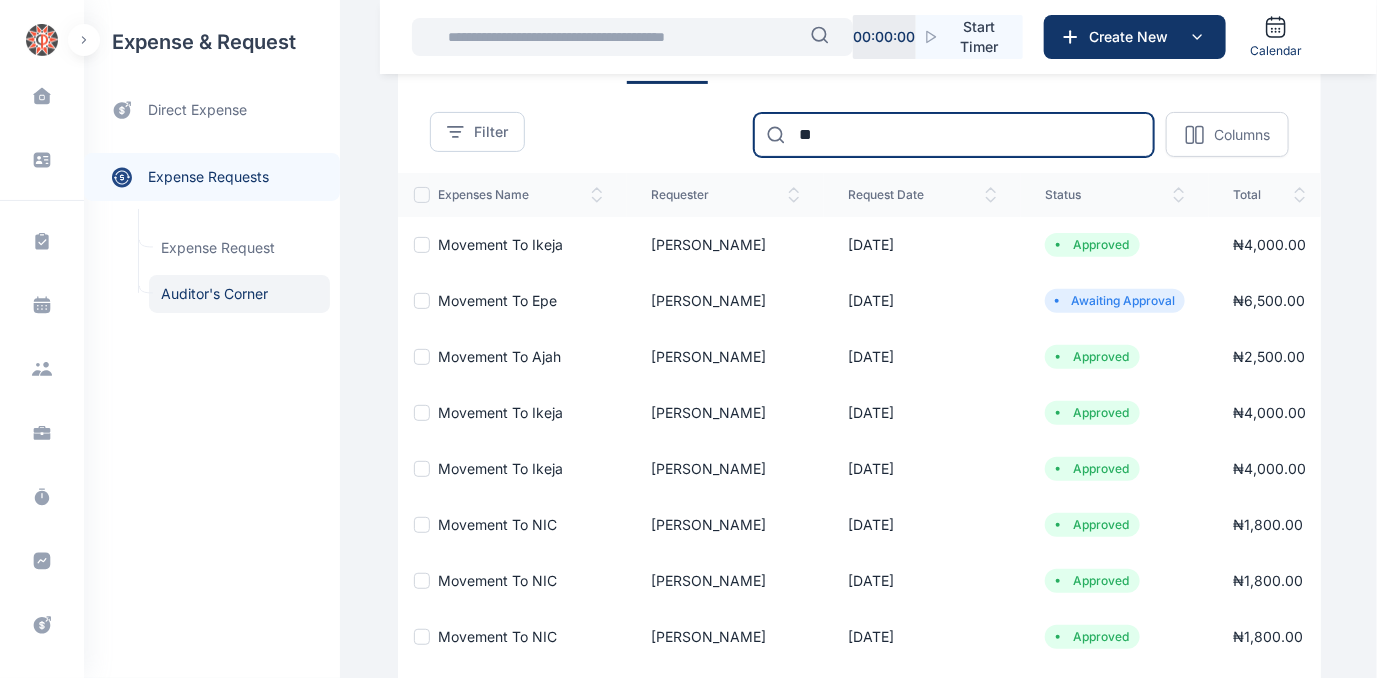 type on "*" 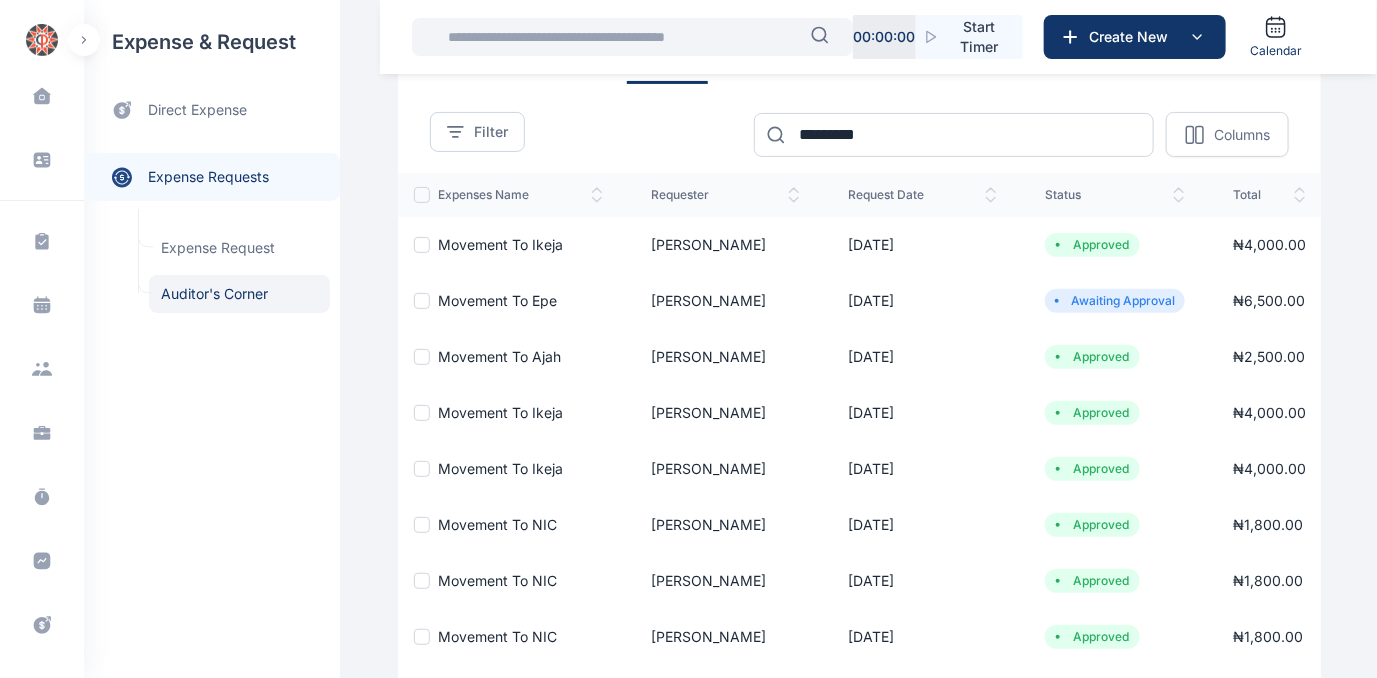 scroll, scrollTop: 0, scrollLeft: 0, axis: both 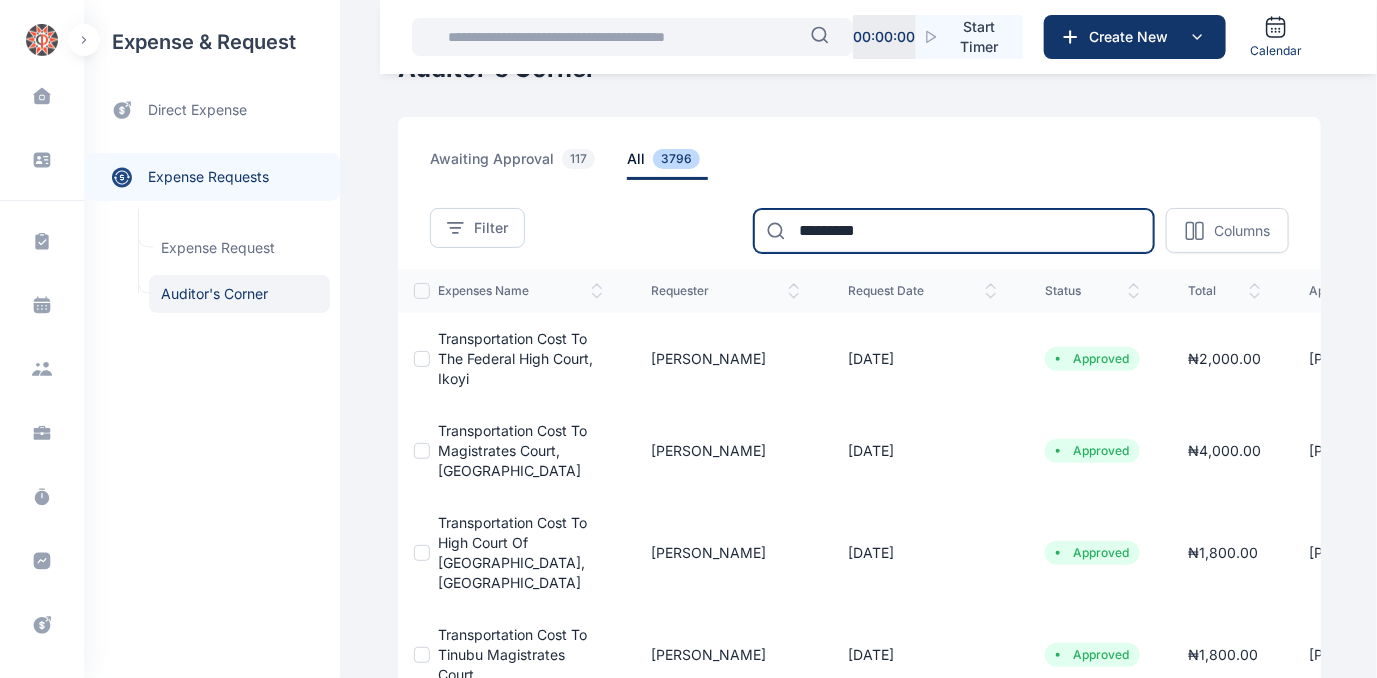 click on "*********" at bounding box center [954, 231] 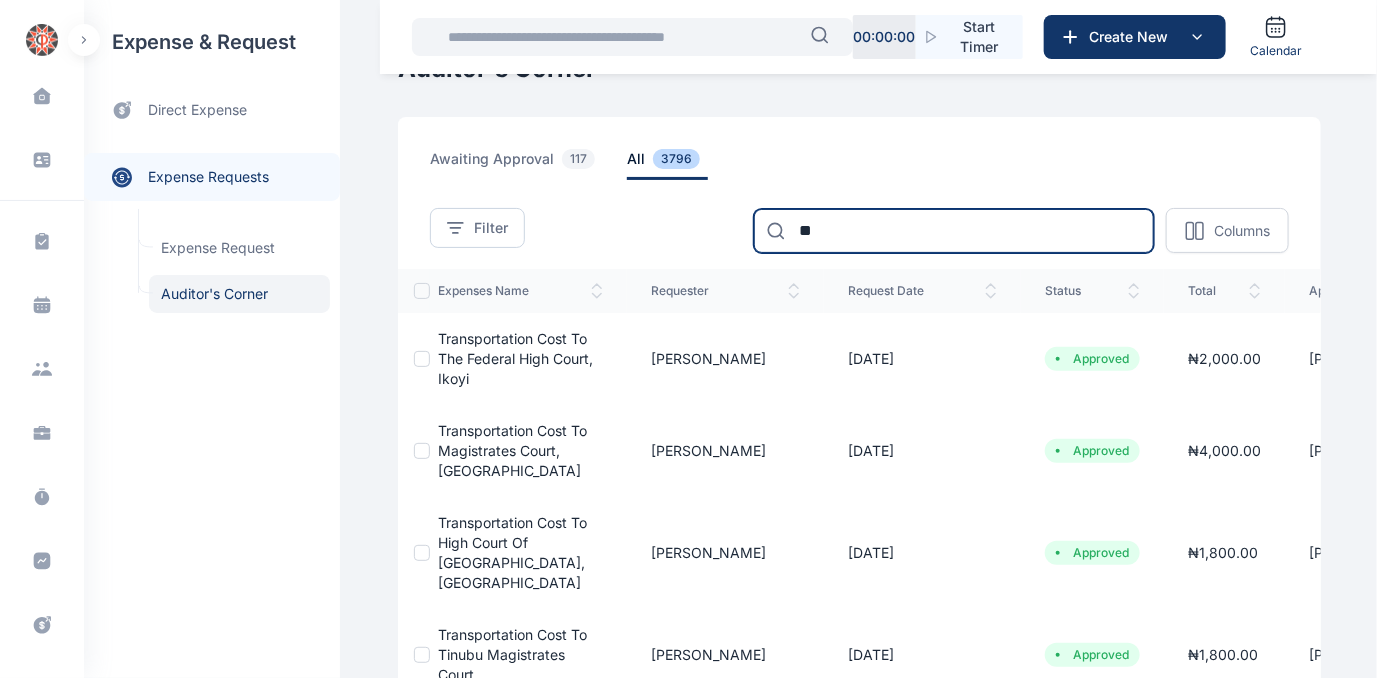 type on "*" 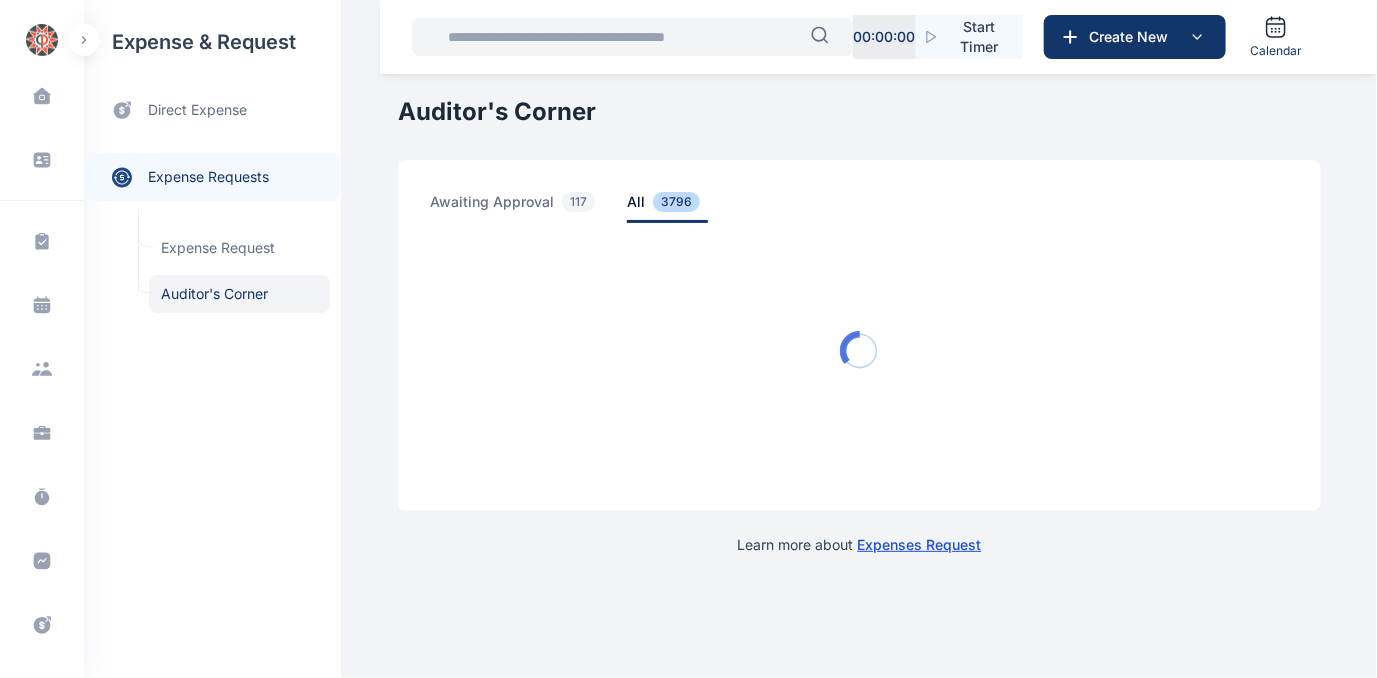 scroll, scrollTop: 0, scrollLeft: 0, axis: both 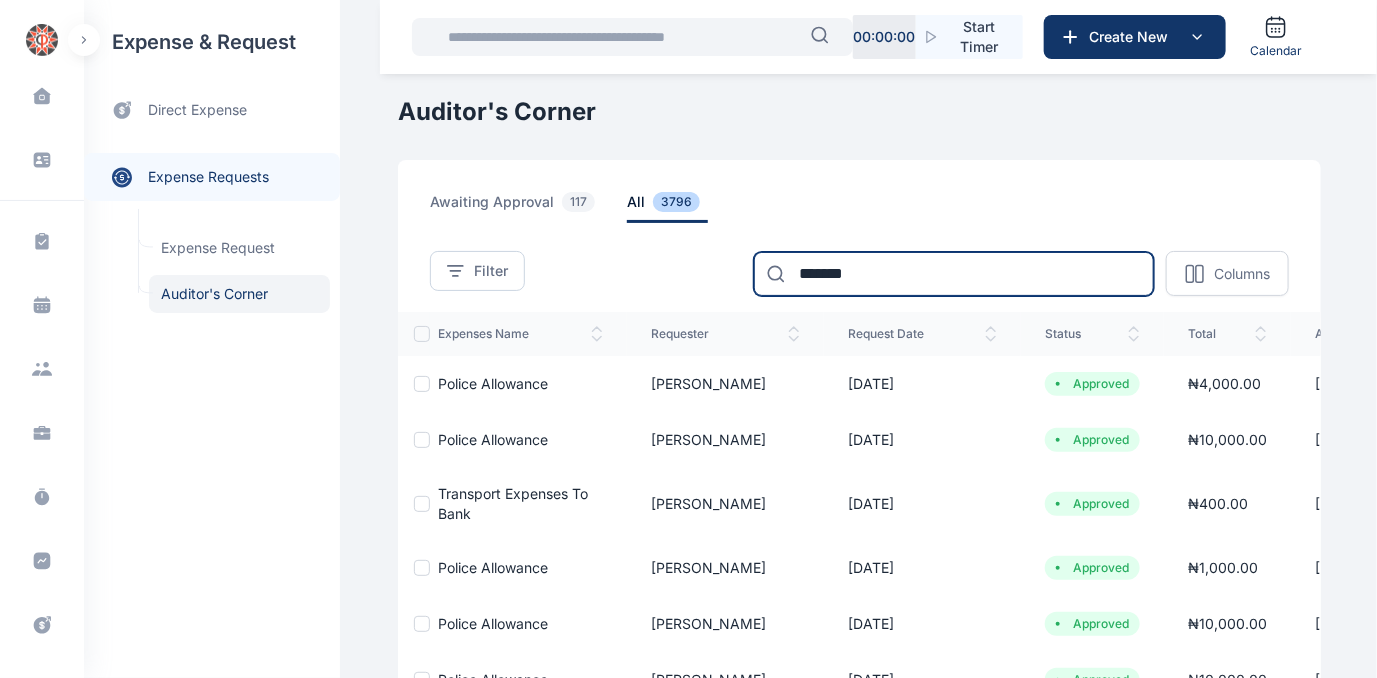 click on "*******" at bounding box center [954, 274] 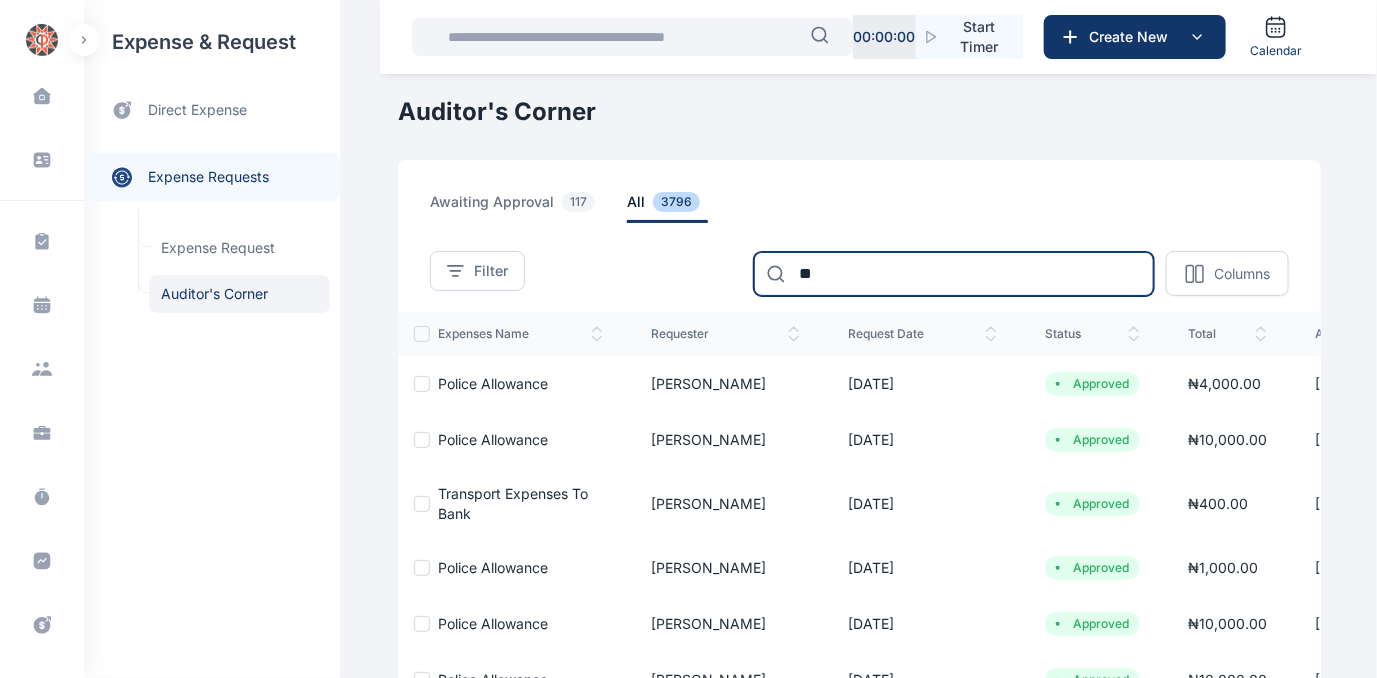 type on "*" 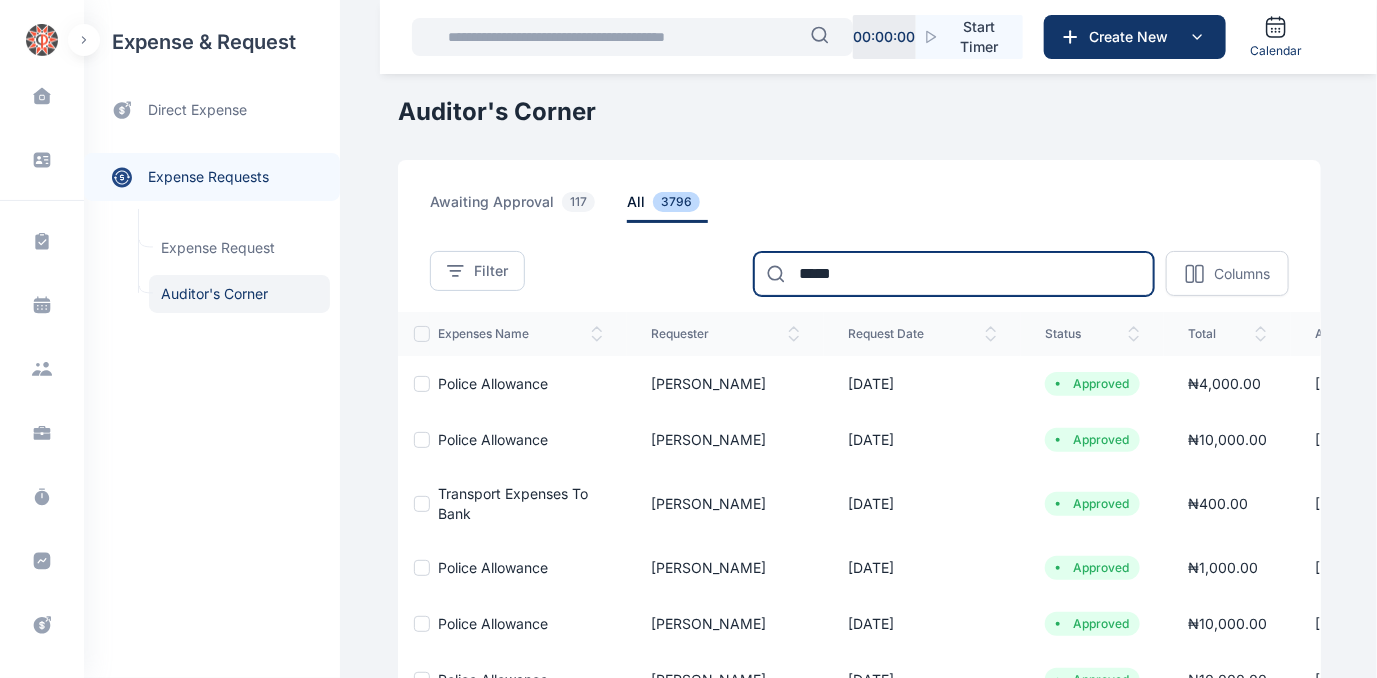 type on "*****" 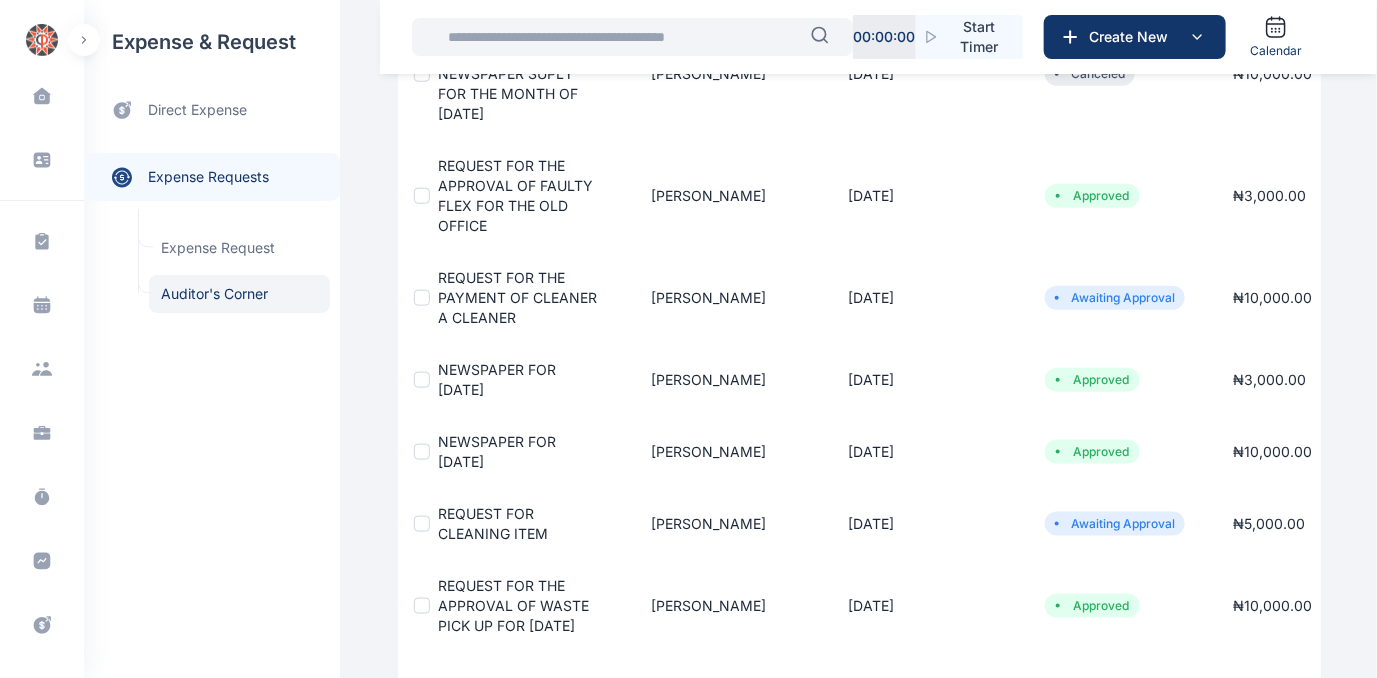 scroll, scrollTop: 773, scrollLeft: 0, axis: vertical 